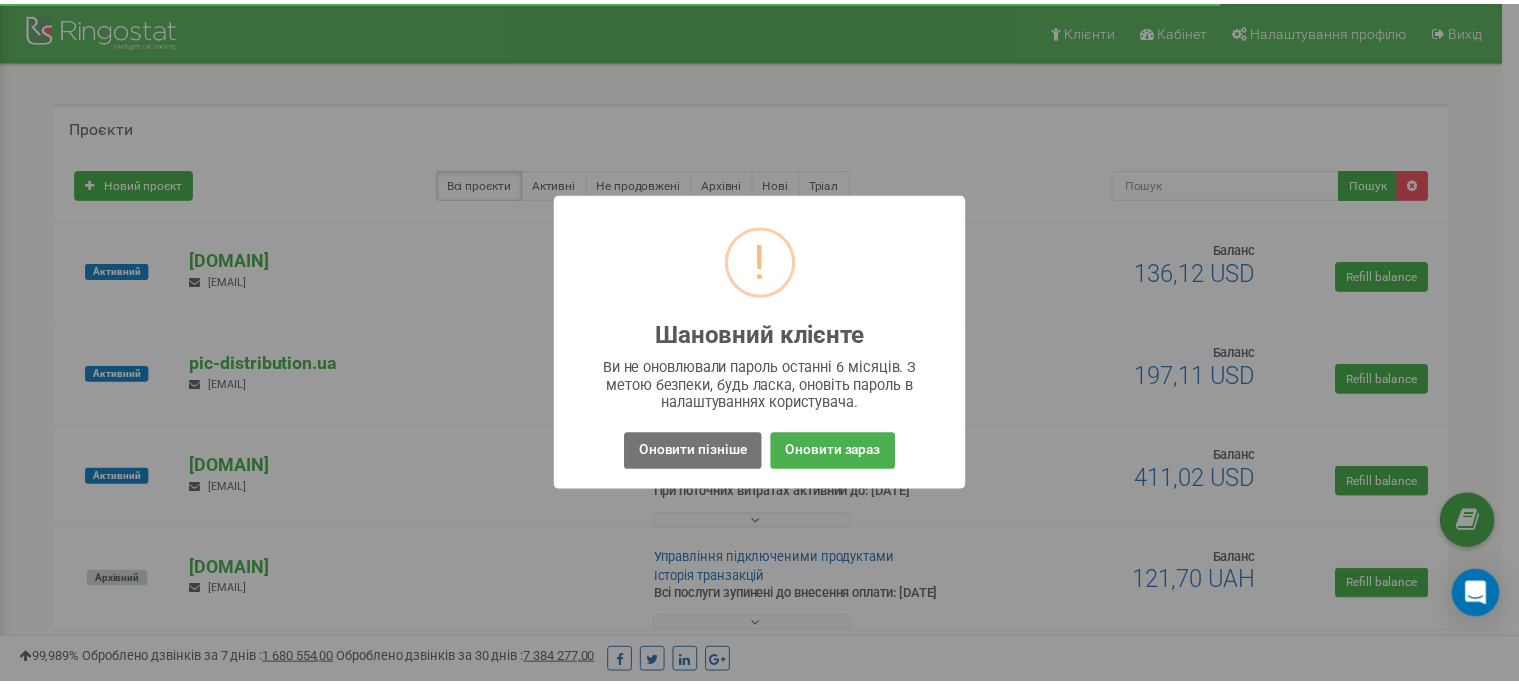 scroll, scrollTop: 0, scrollLeft: 0, axis: both 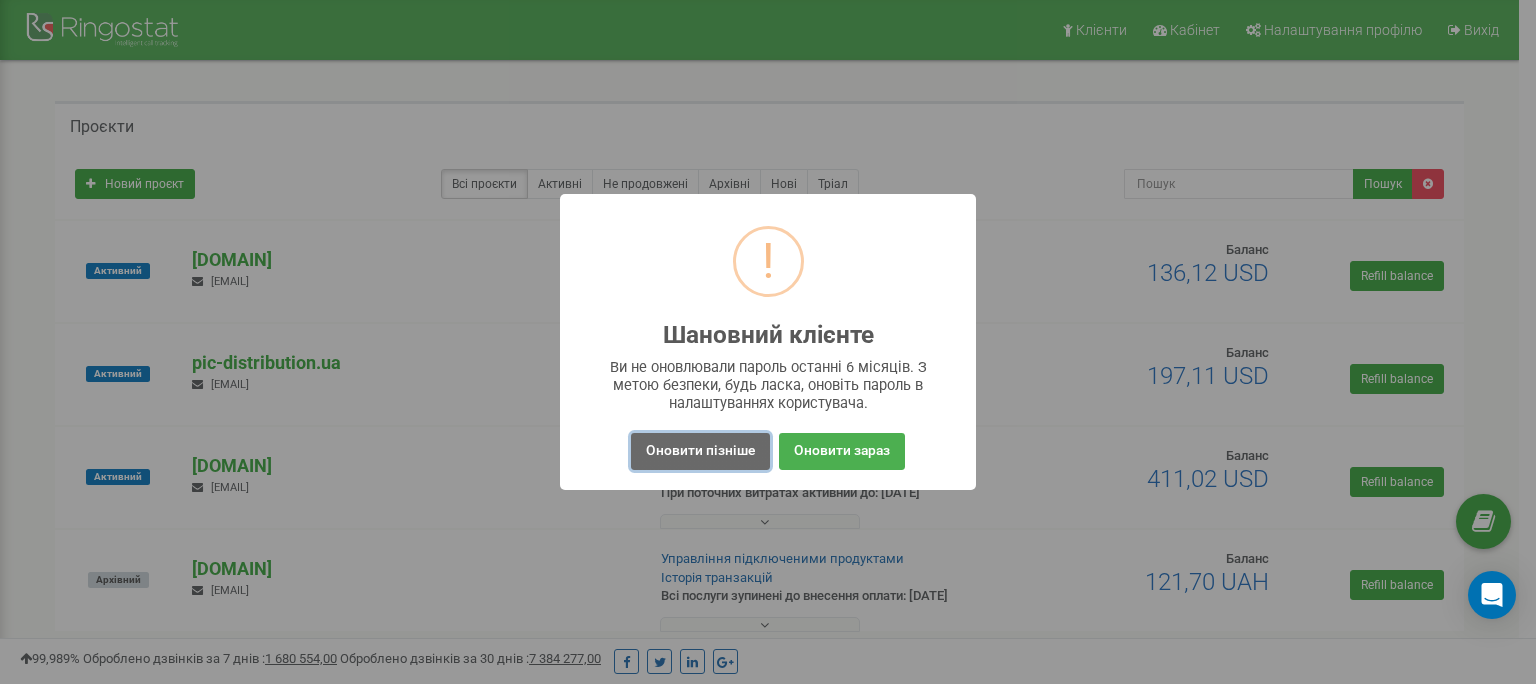 click on "Оновити пізніше" at bounding box center (700, 451) 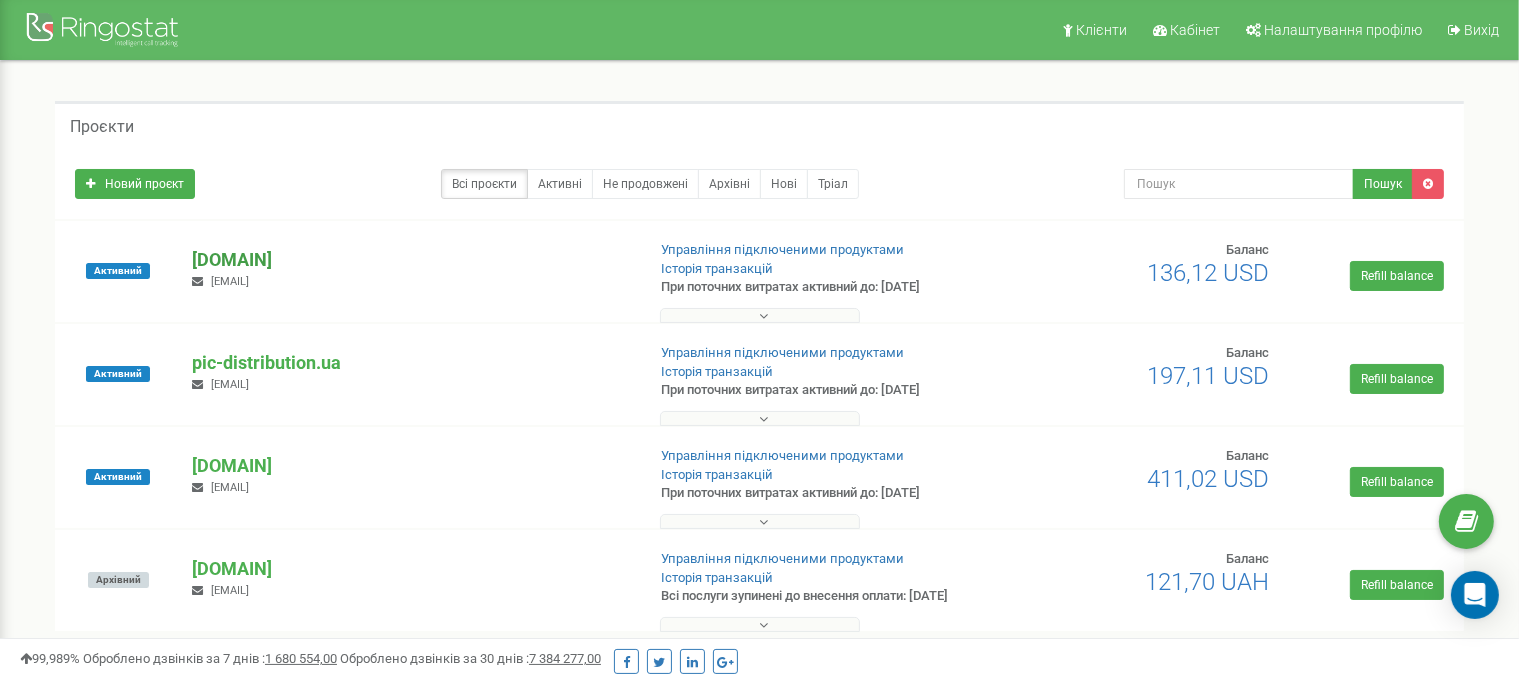 click on "[DOMAIN]" at bounding box center (410, 260) 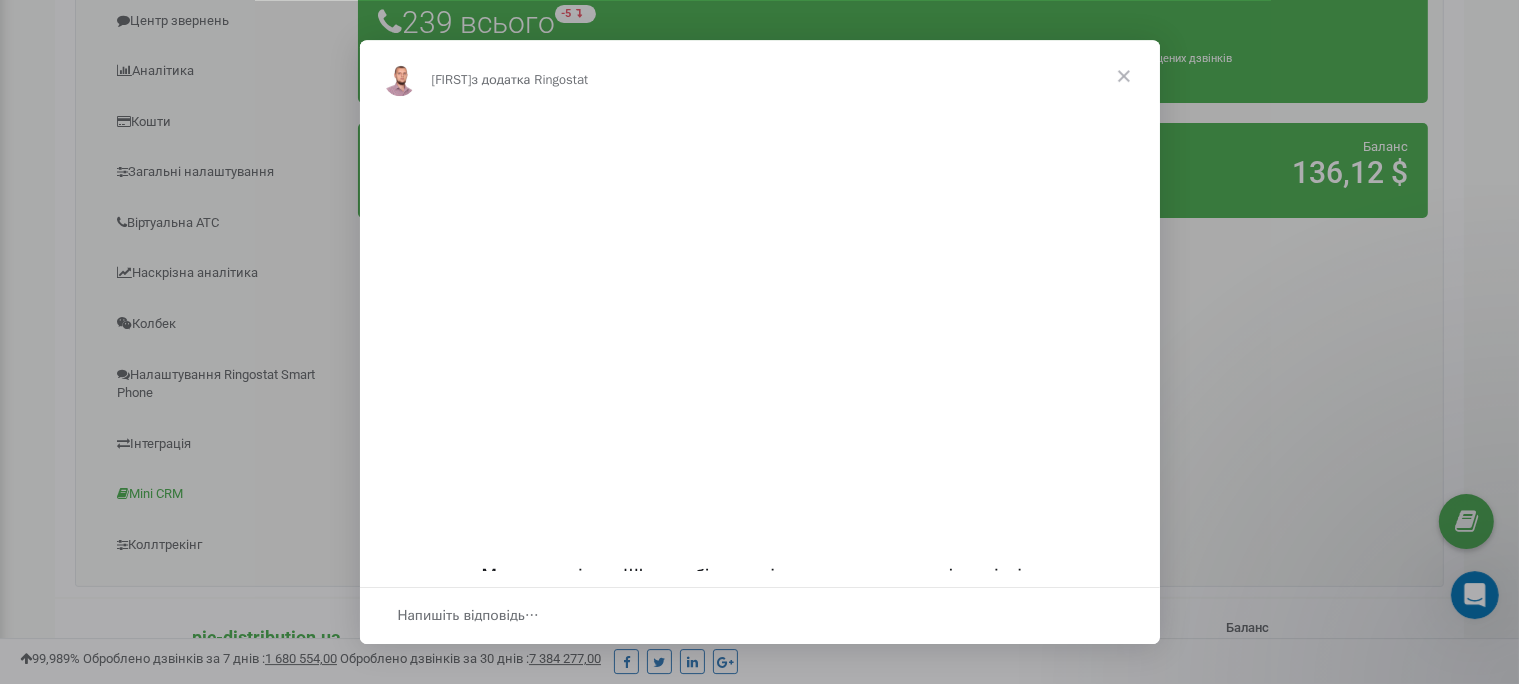 scroll, scrollTop: 0, scrollLeft: 0, axis: both 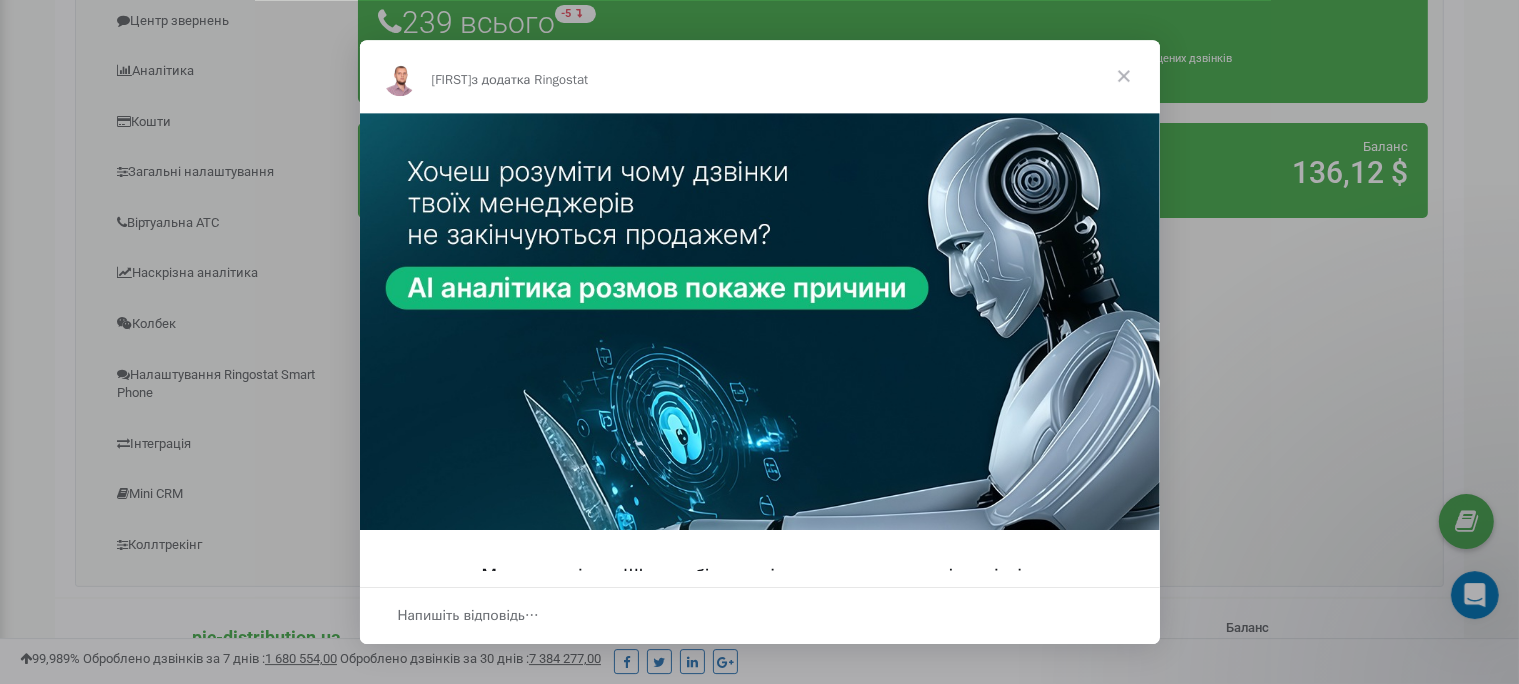 click at bounding box center (1124, 76) 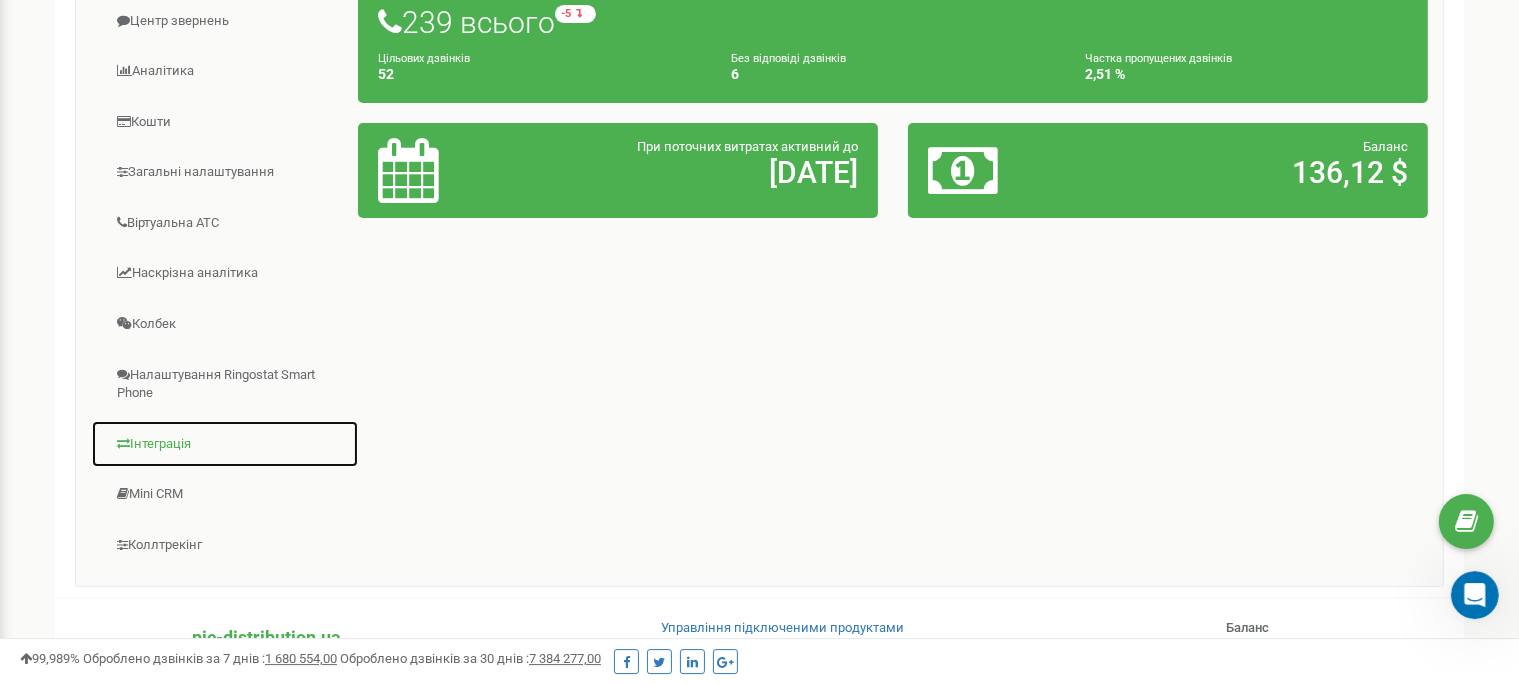 click on "Інтеграція" at bounding box center (225, 444) 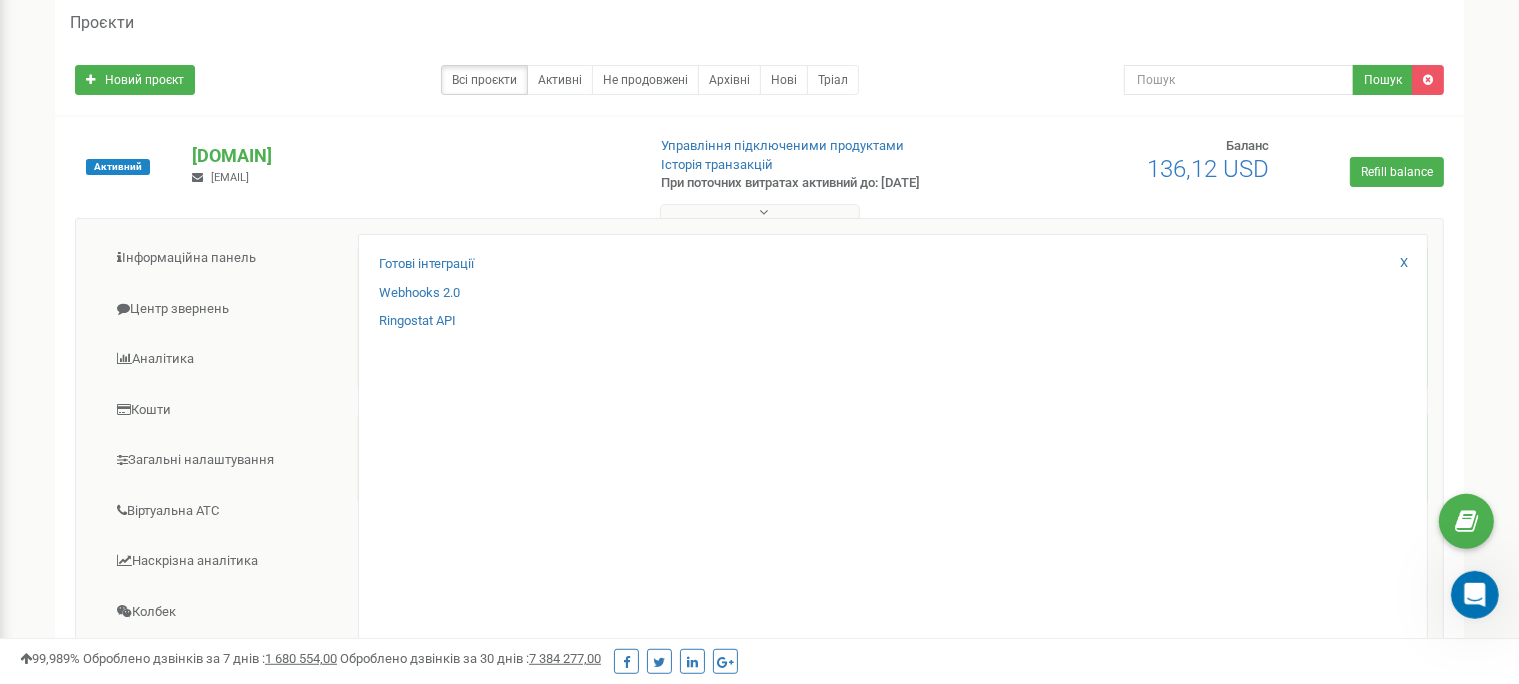 scroll, scrollTop: 0, scrollLeft: 0, axis: both 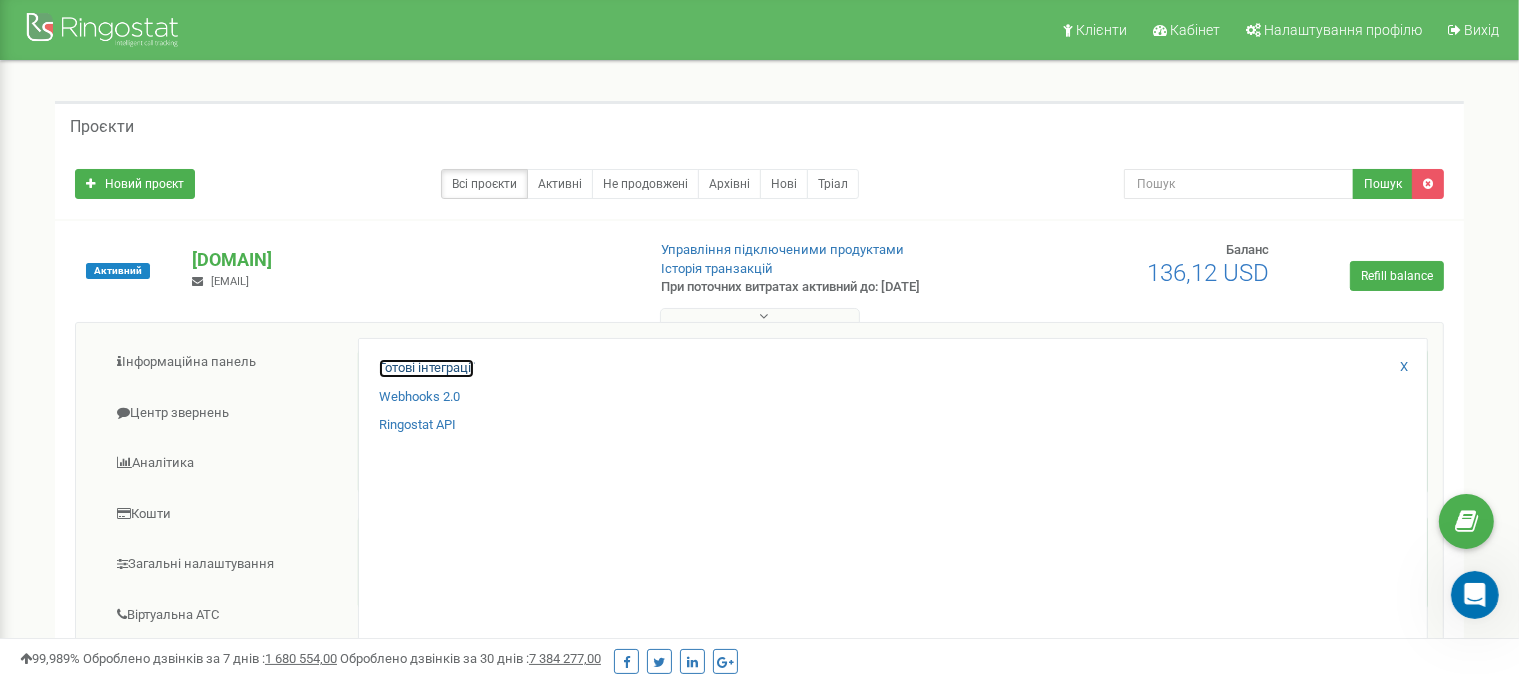 click on "Готові інтеграції" at bounding box center (426, 368) 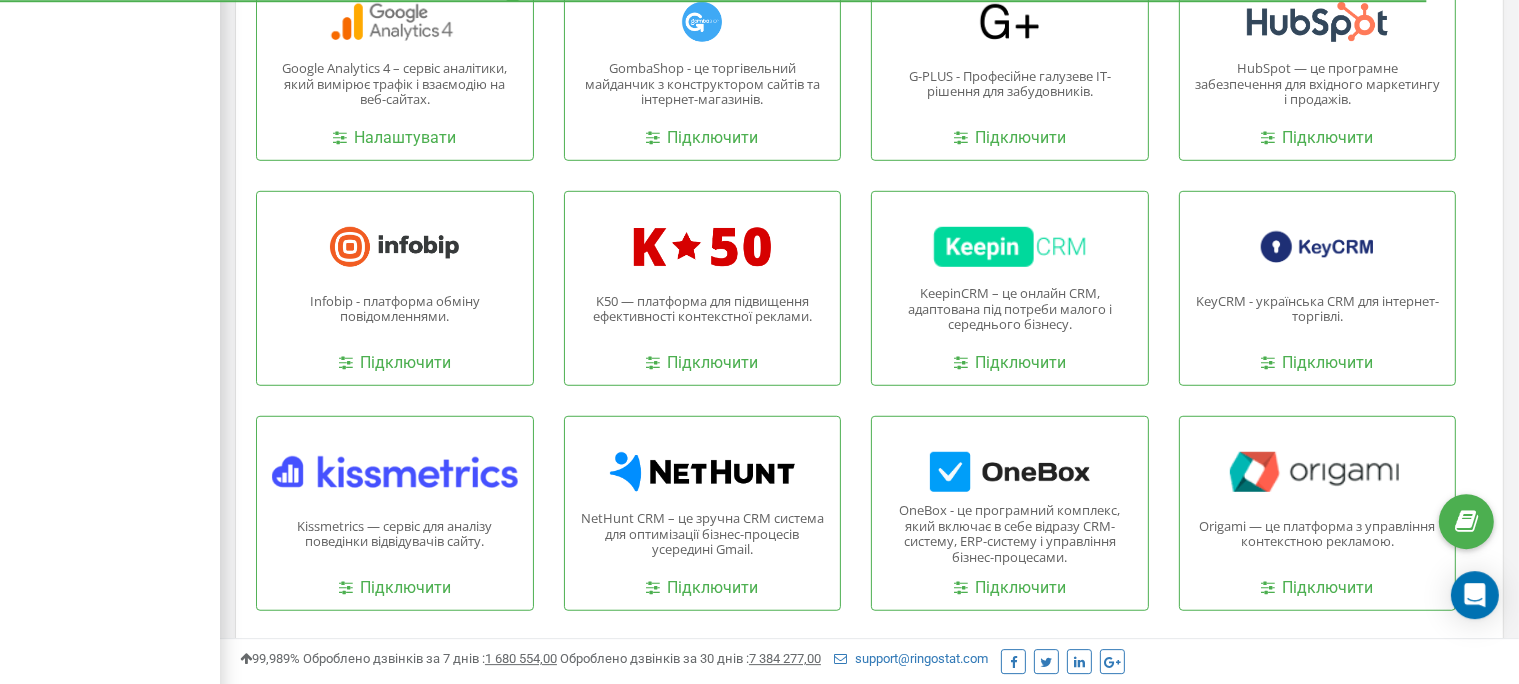 scroll, scrollTop: 1301, scrollLeft: 0, axis: vertical 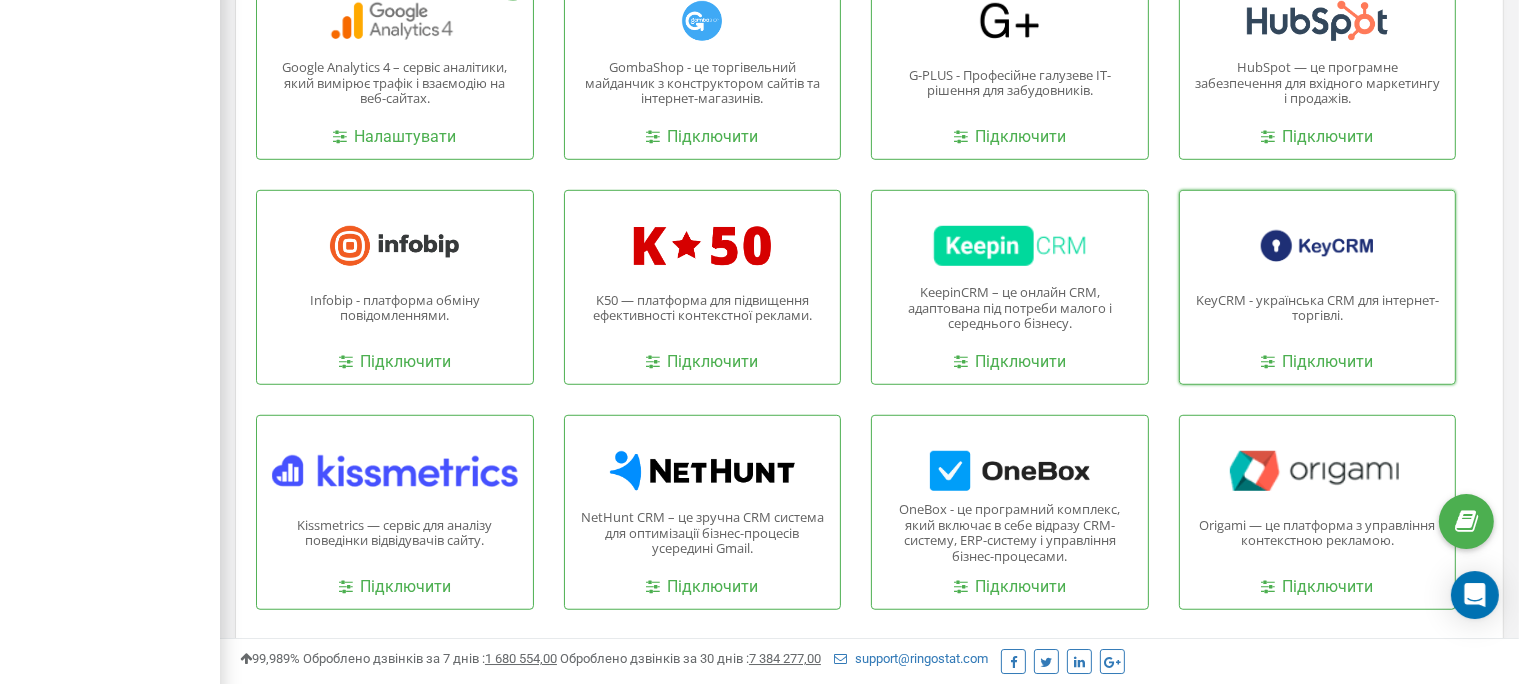 click on "KeyCRM - українська CRM для інтернет-торгівлі." at bounding box center [1318, 308] 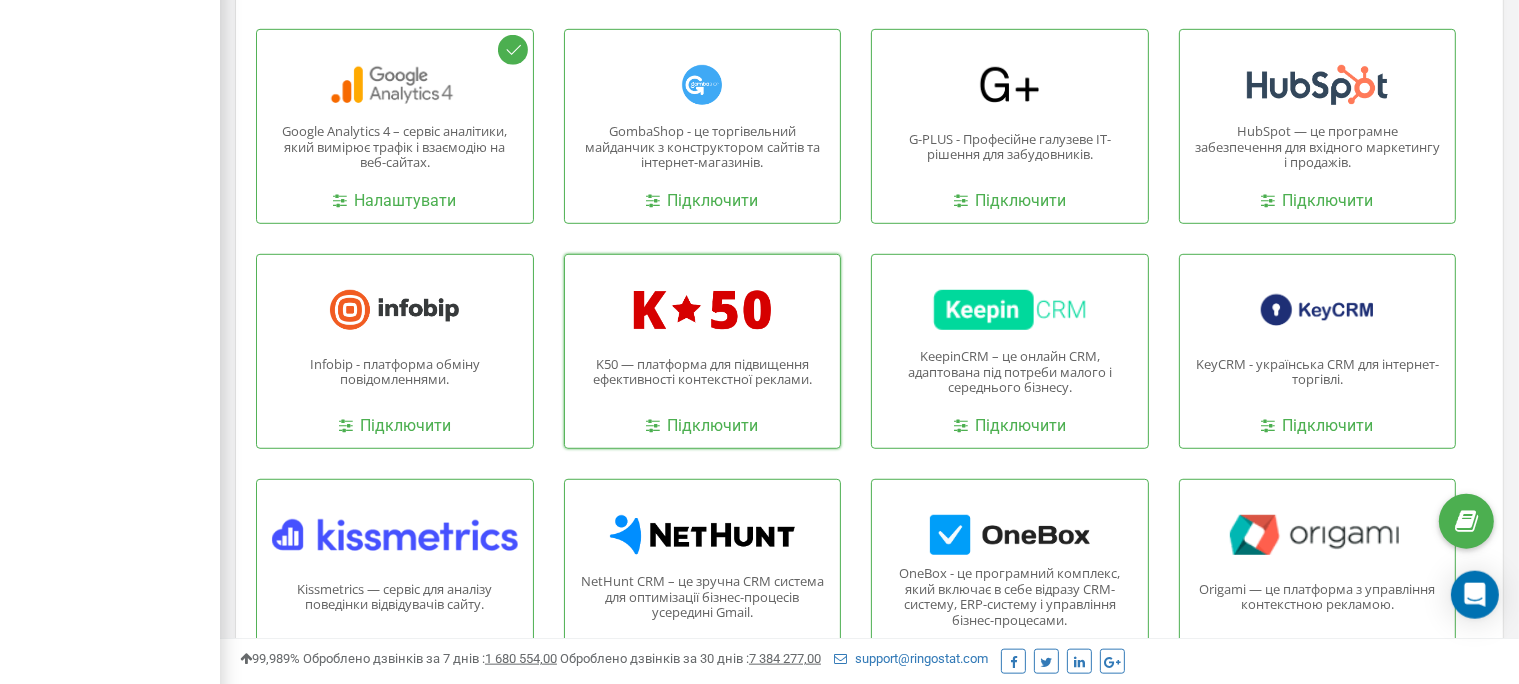 scroll, scrollTop: 1226, scrollLeft: 0, axis: vertical 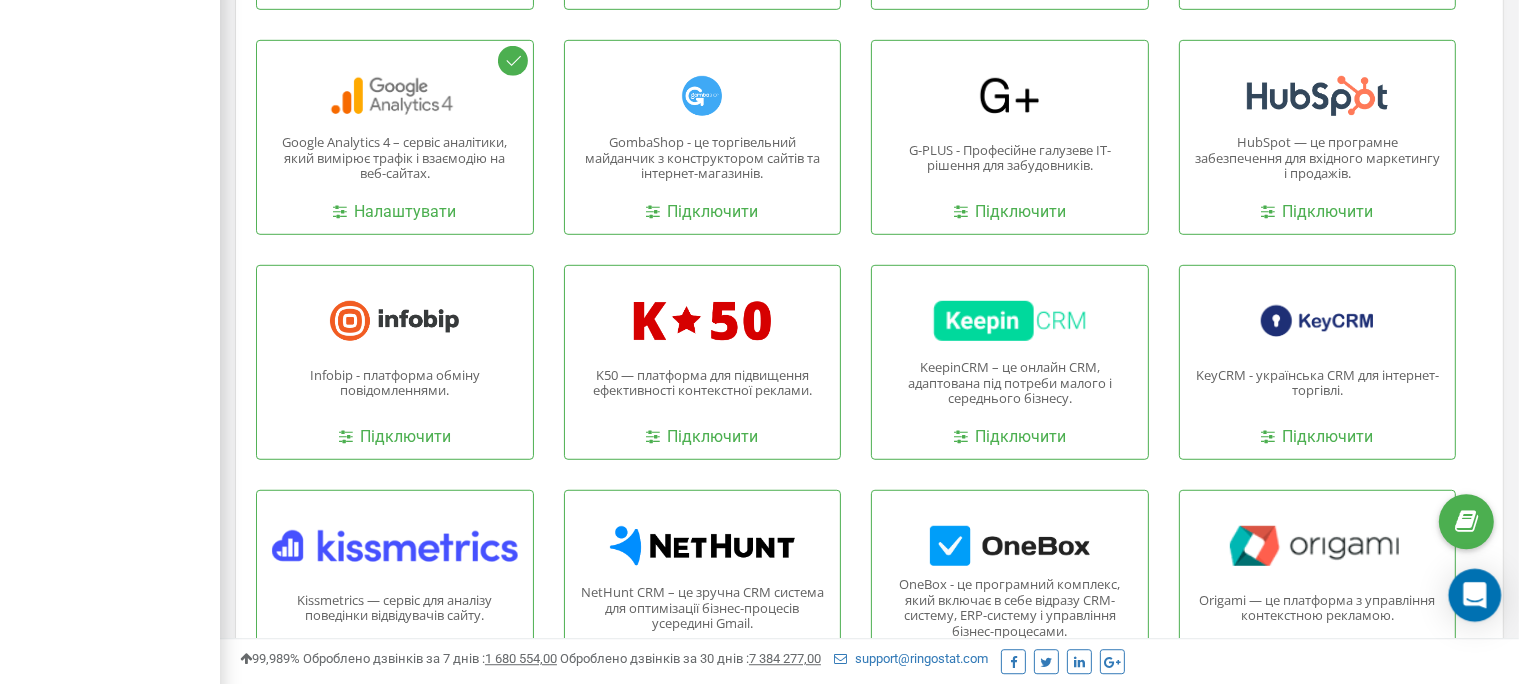 click 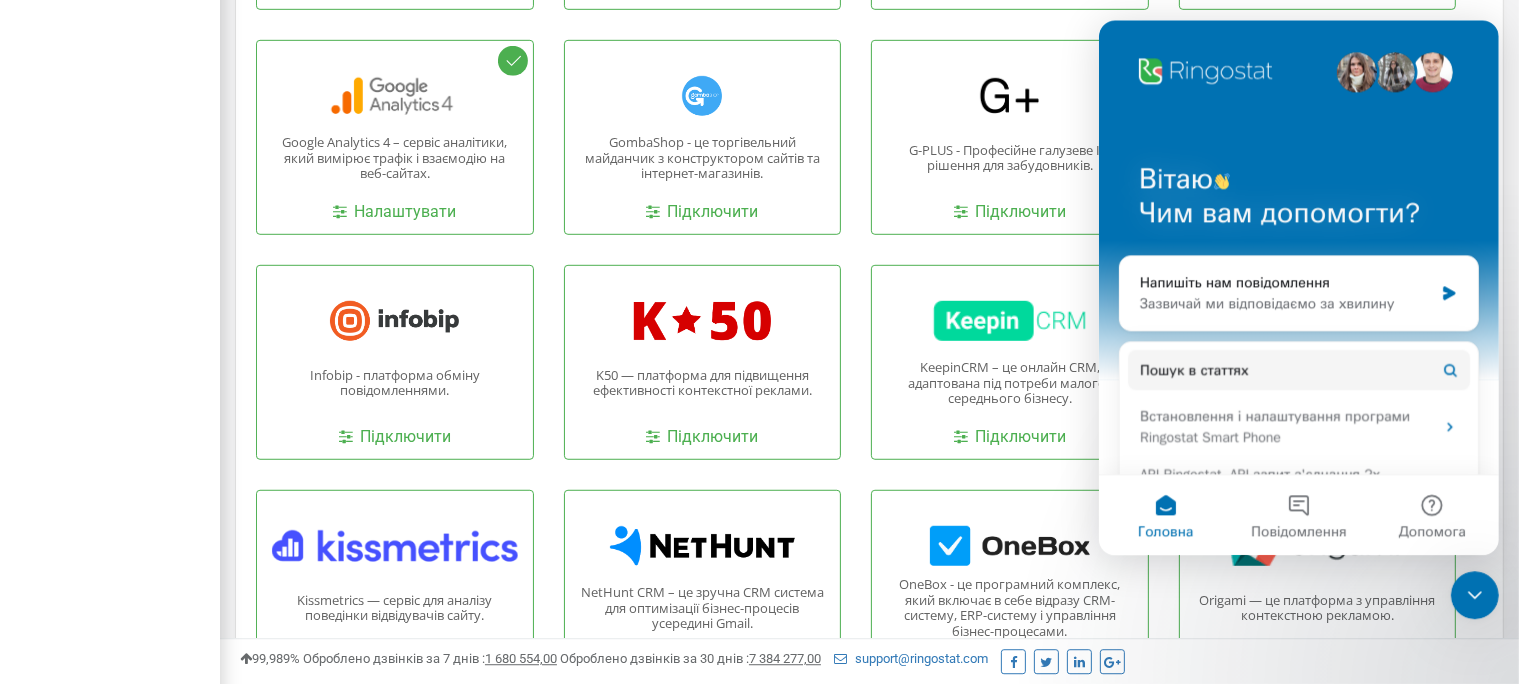 scroll, scrollTop: 0, scrollLeft: 0, axis: both 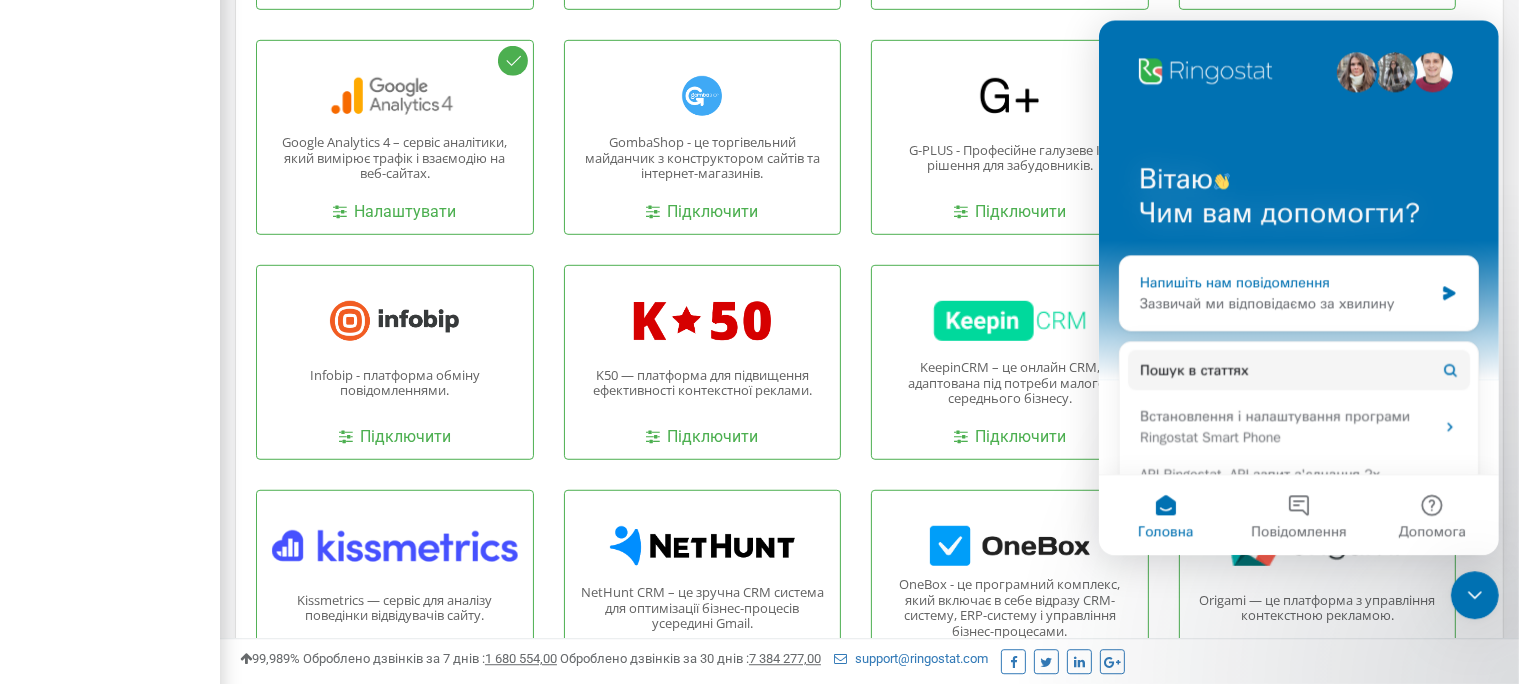 click on "Напишіть нам повідомлення" at bounding box center [1285, 282] 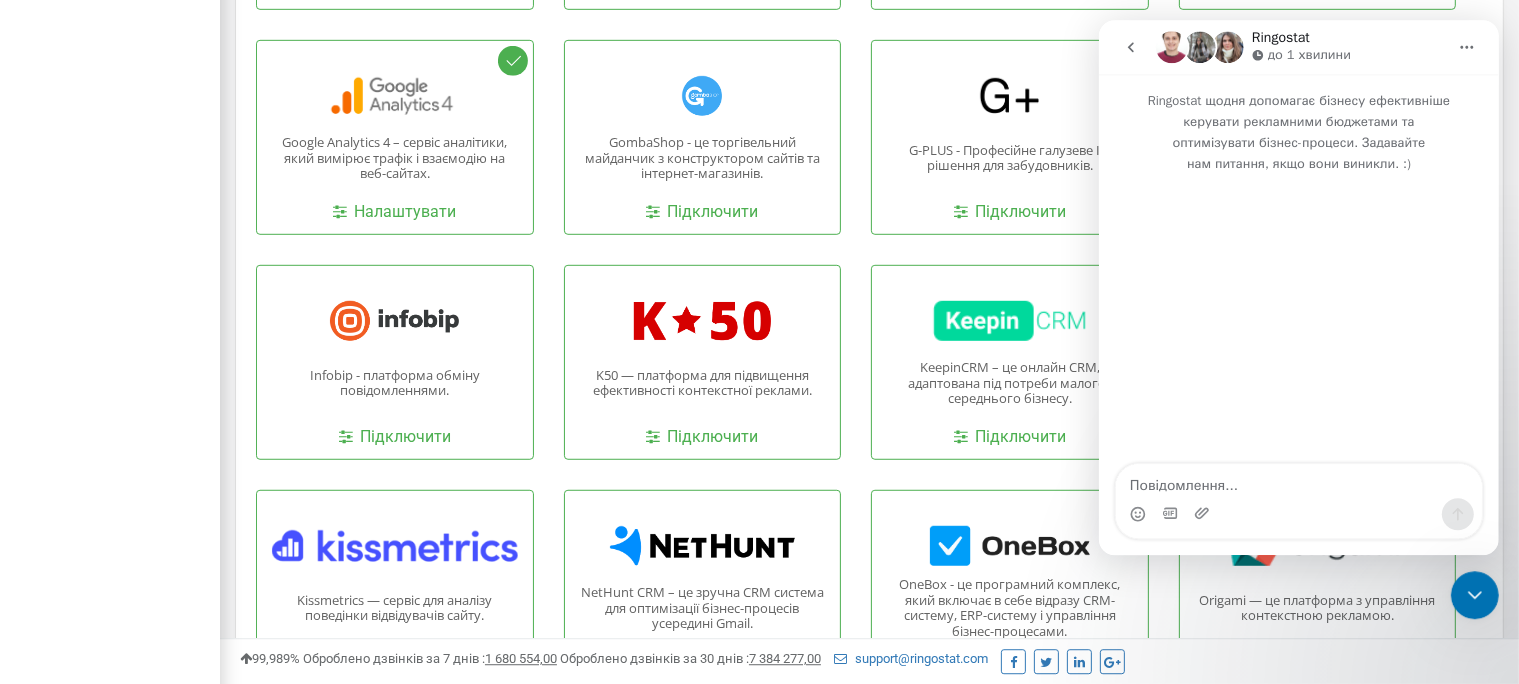 click at bounding box center [1298, 481] 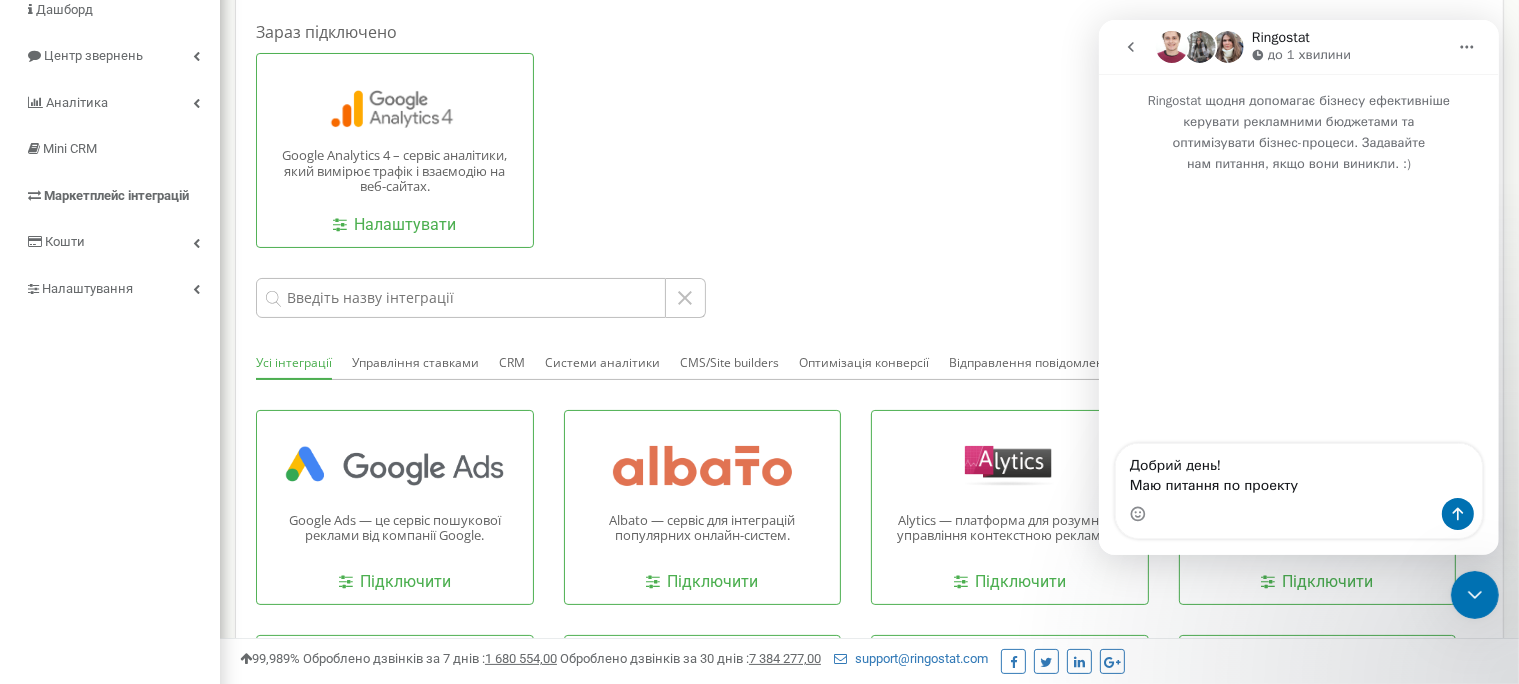 scroll, scrollTop: 0, scrollLeft: 0, axis: both 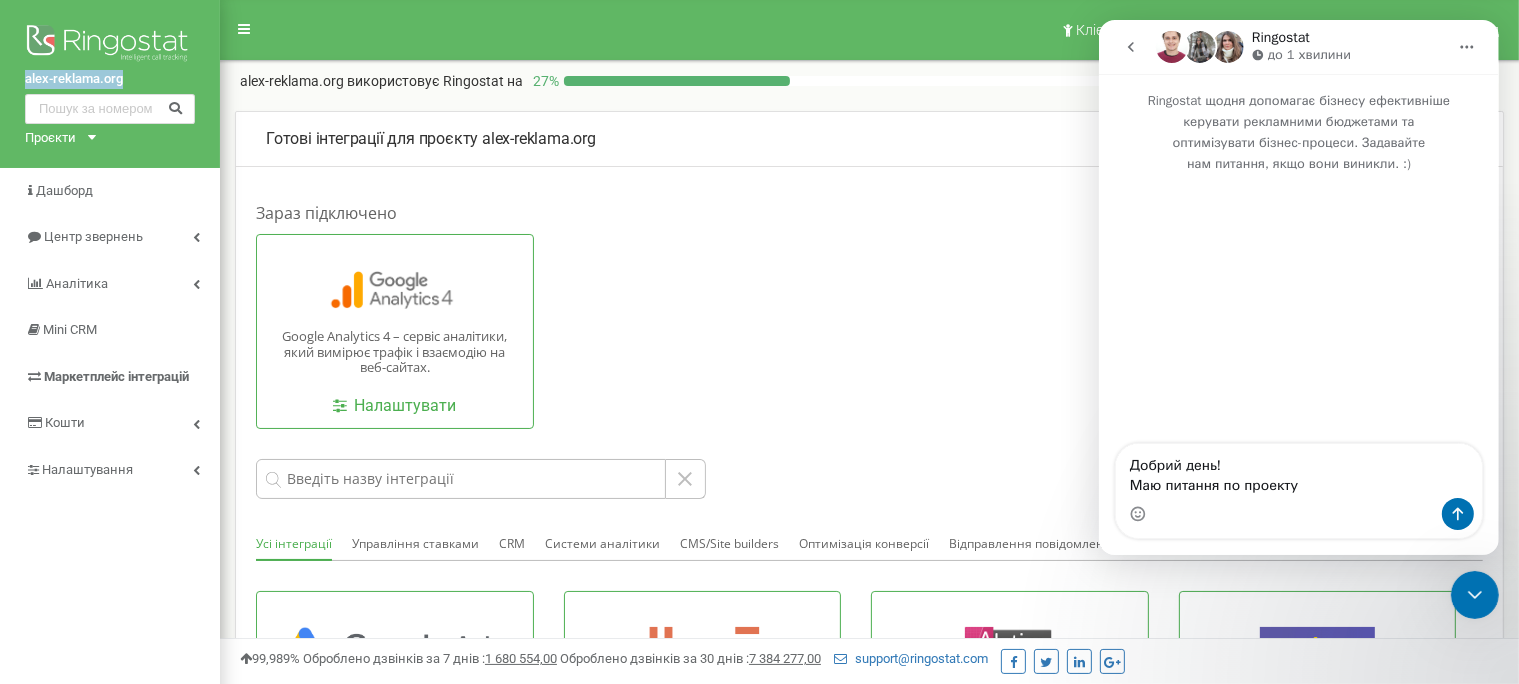 drag, startPoint x: 18, startPoint y: 80, endPoint x: 133, endPoint y: 86, distance: 115.15642 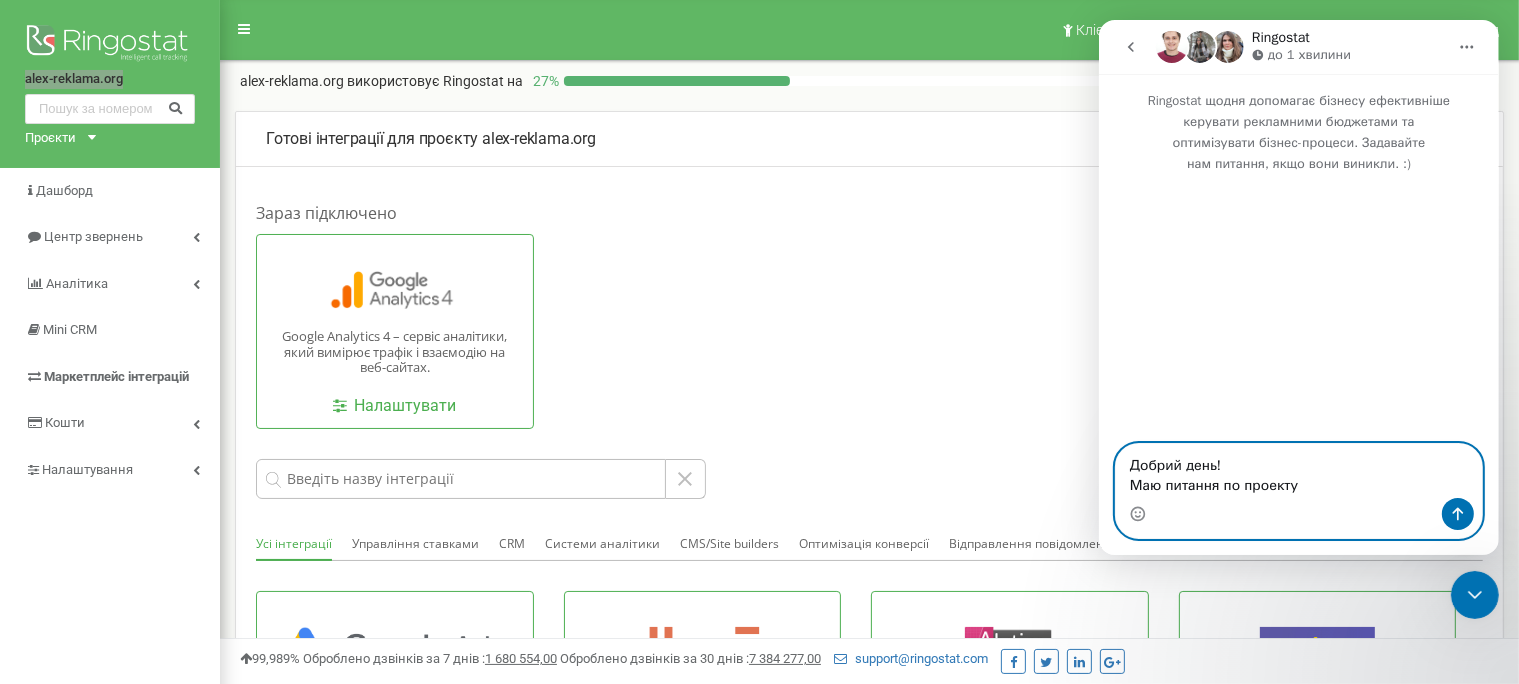 click on "Добрий день!
Маю питання по проекту" at bounding box center (1298, 471) 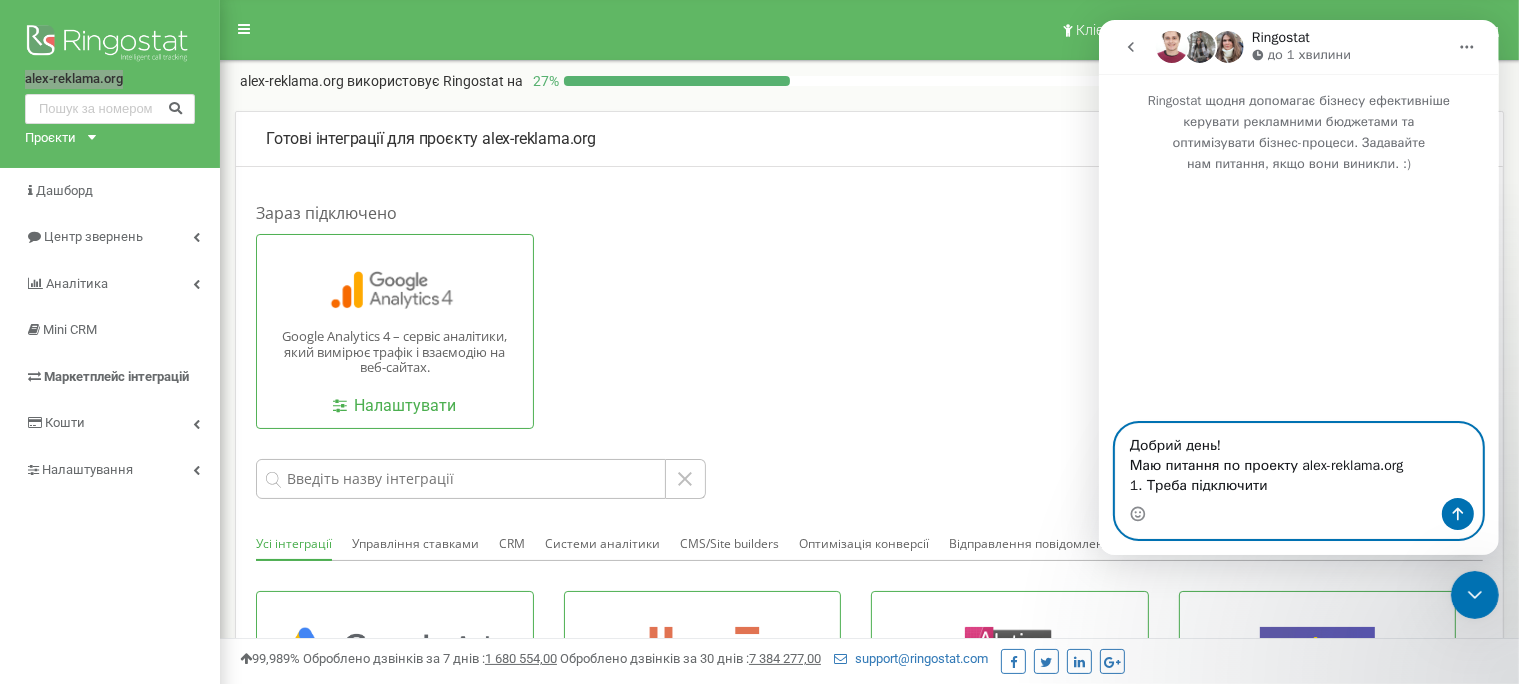 paste on "підключили колтрекінг і походу рінгостат збив інтеграцію. Потрібно і на рекламу і на неон. Набирав підтримку, сказали що немає інтеграції по нам" 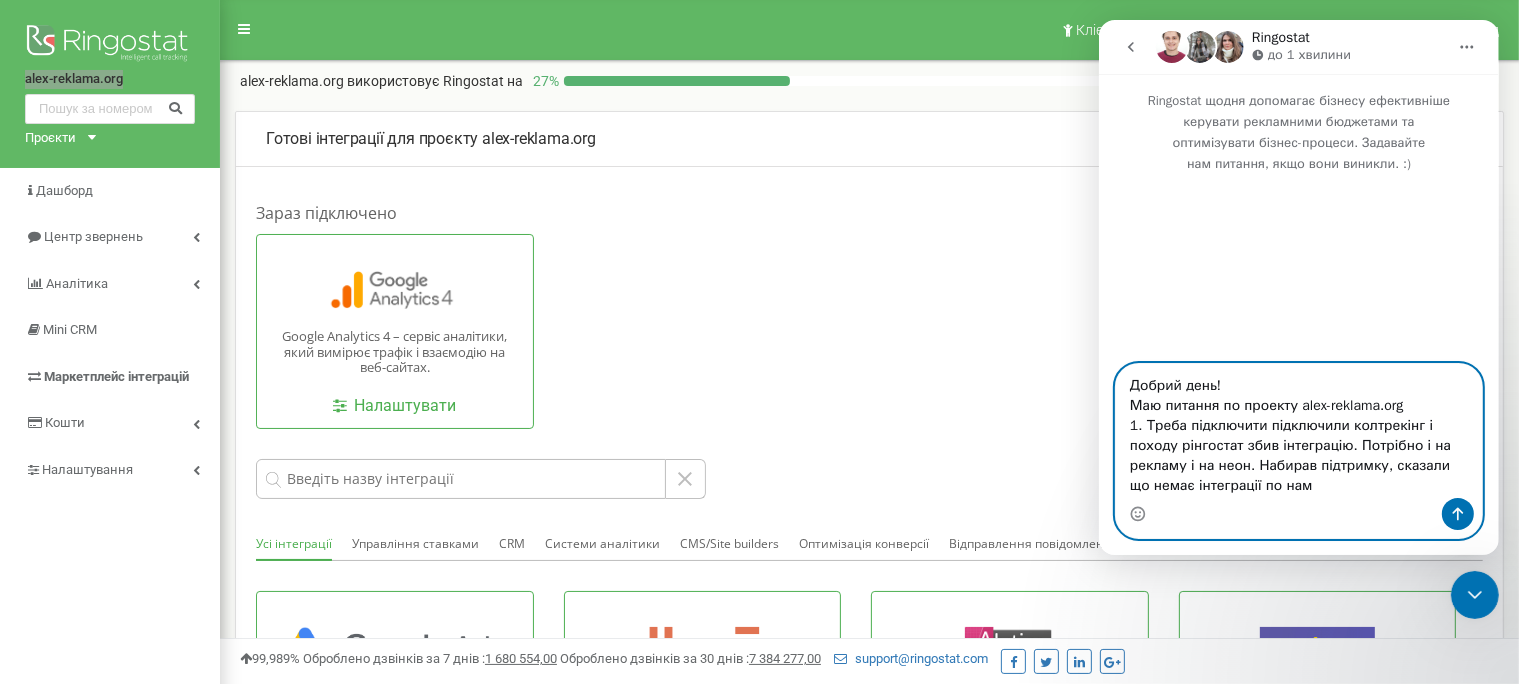 click on "Добрий день!
Маю питання по проекту alex-reklama.org
1. Треба підключити підключили колтрекінг і походу рінгостат збив інтеграцію. Потрібно і на рекламу і на неон. Набирав підтримку, сказали що немає інтеграції по нам" at bounding box center [1298, 431] 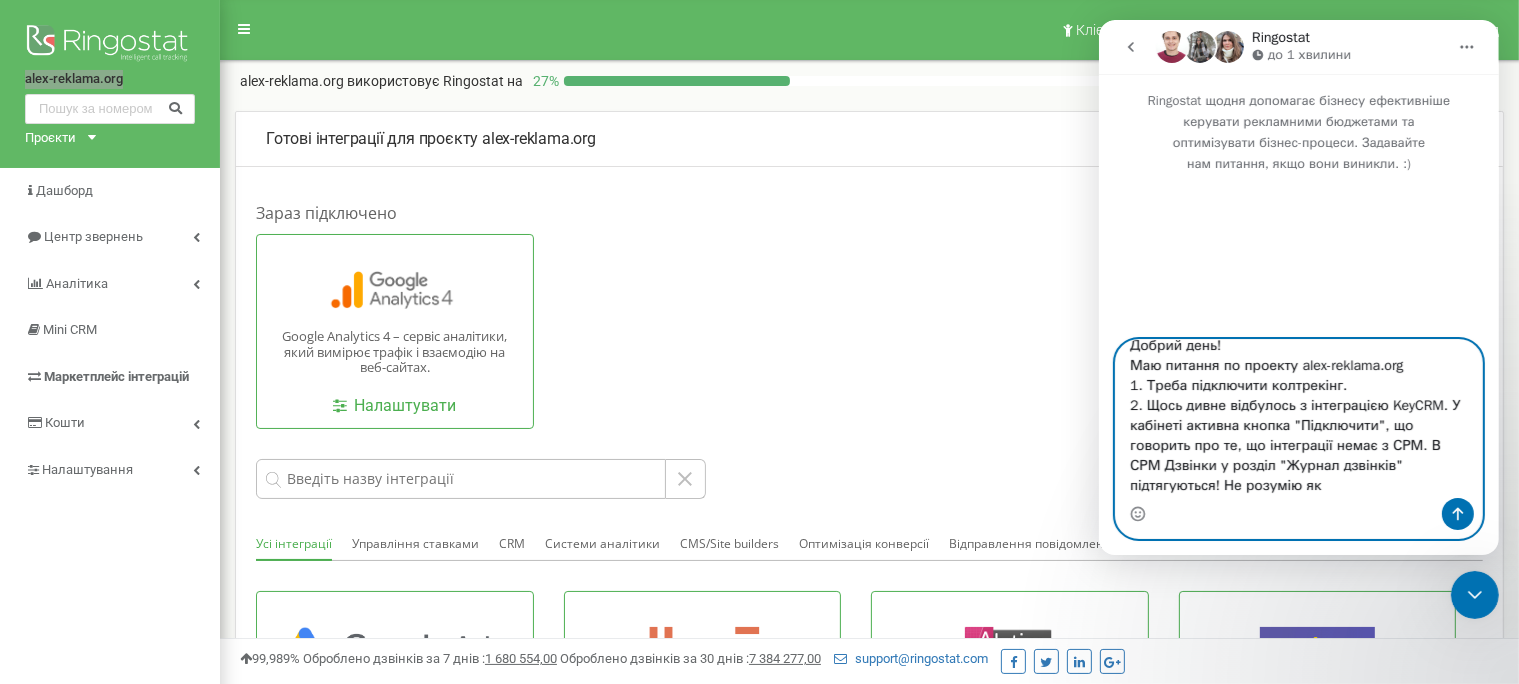 scroll, scrollTop: 16, scrollLeft: 0, axis: vertical 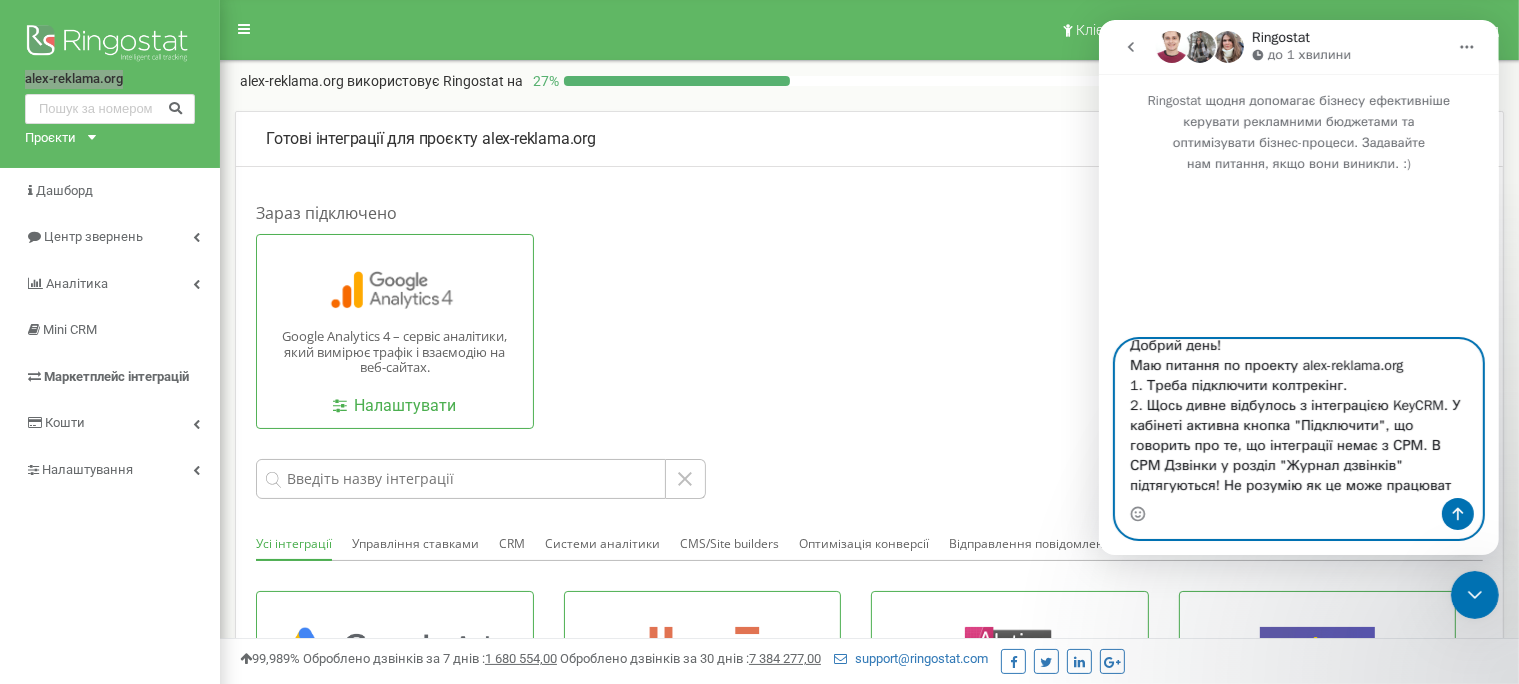 type on "Добрий день!
Маю питання по проекту alex-reklama.org
1. Треба підключити колтрекінг.
2. Щось дивне відбулось з інтеграцією KeyCRM. У кабінеті активна кнопка "Підключити", що говорить про те, що інтеграції немає з СРМ. В СРМ Дзвінки у розділ "Журнал дзвінків" підтягуються! Не розумію як це може працювати" 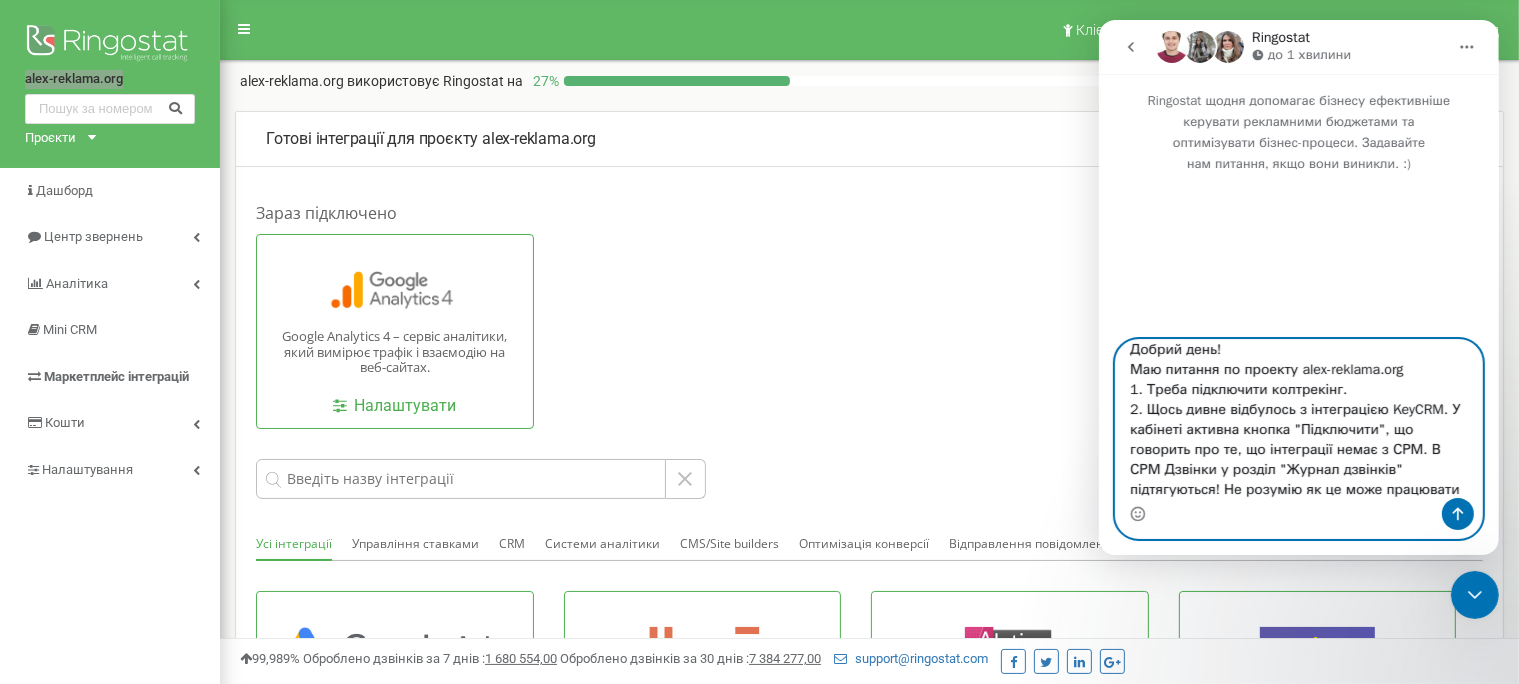 scroll, scrollTop: 16, scrollLeft: 0, axis: vertical 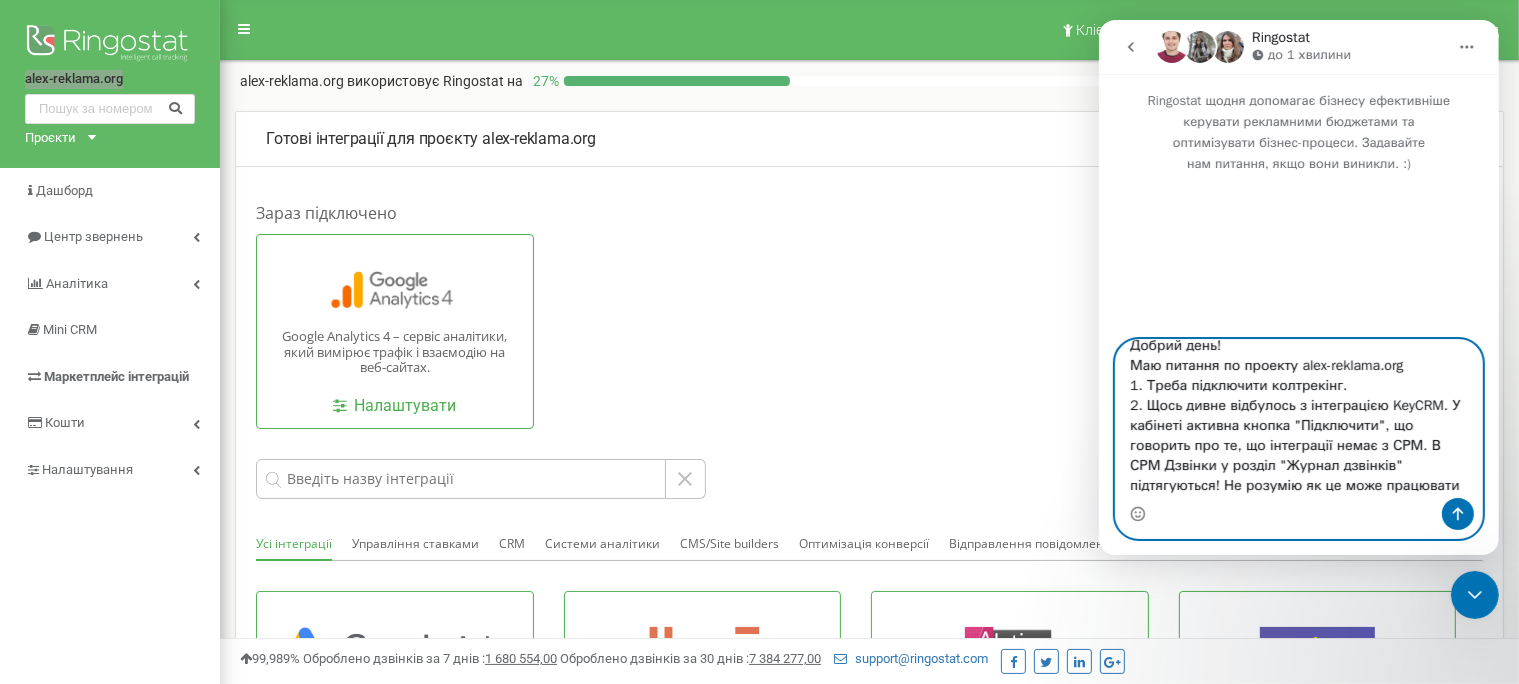 type 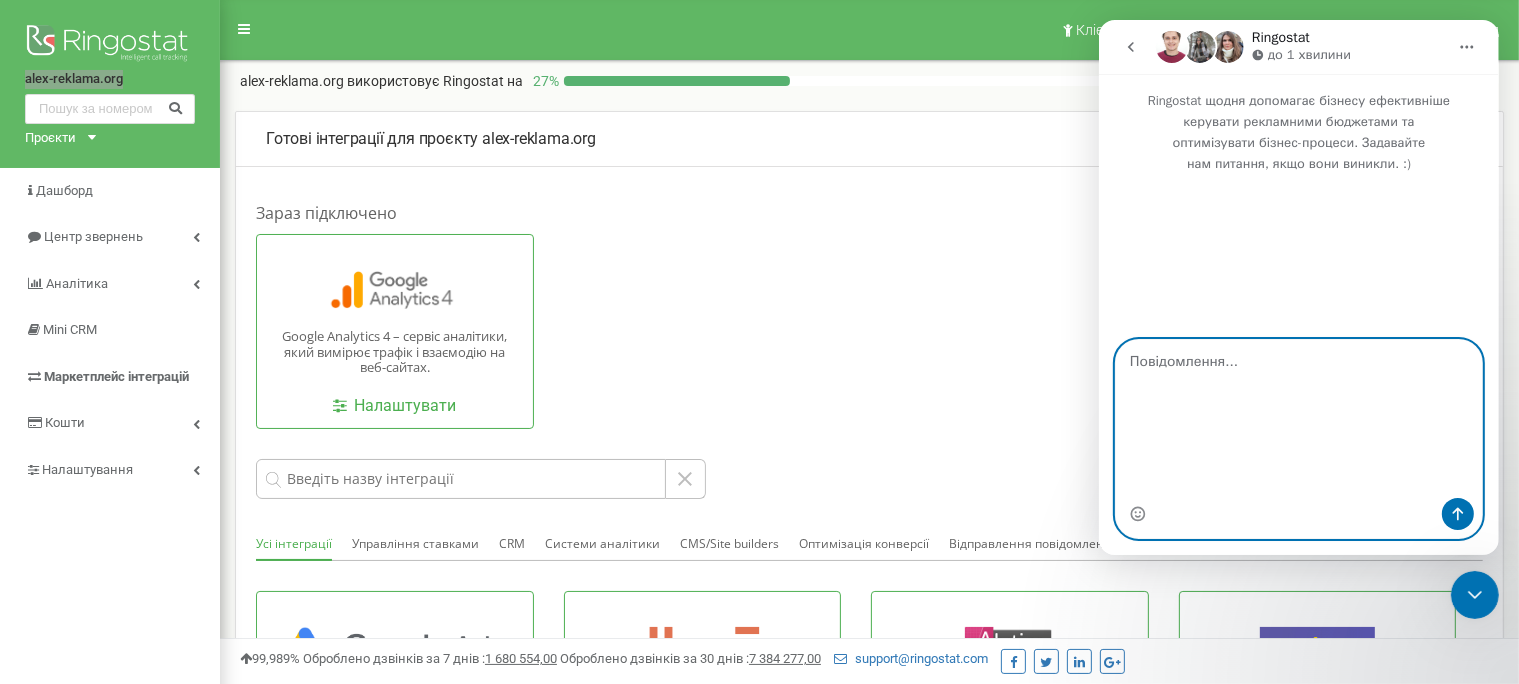 scroll, scrollTop: 0, scrollLeft: 0, axis: both 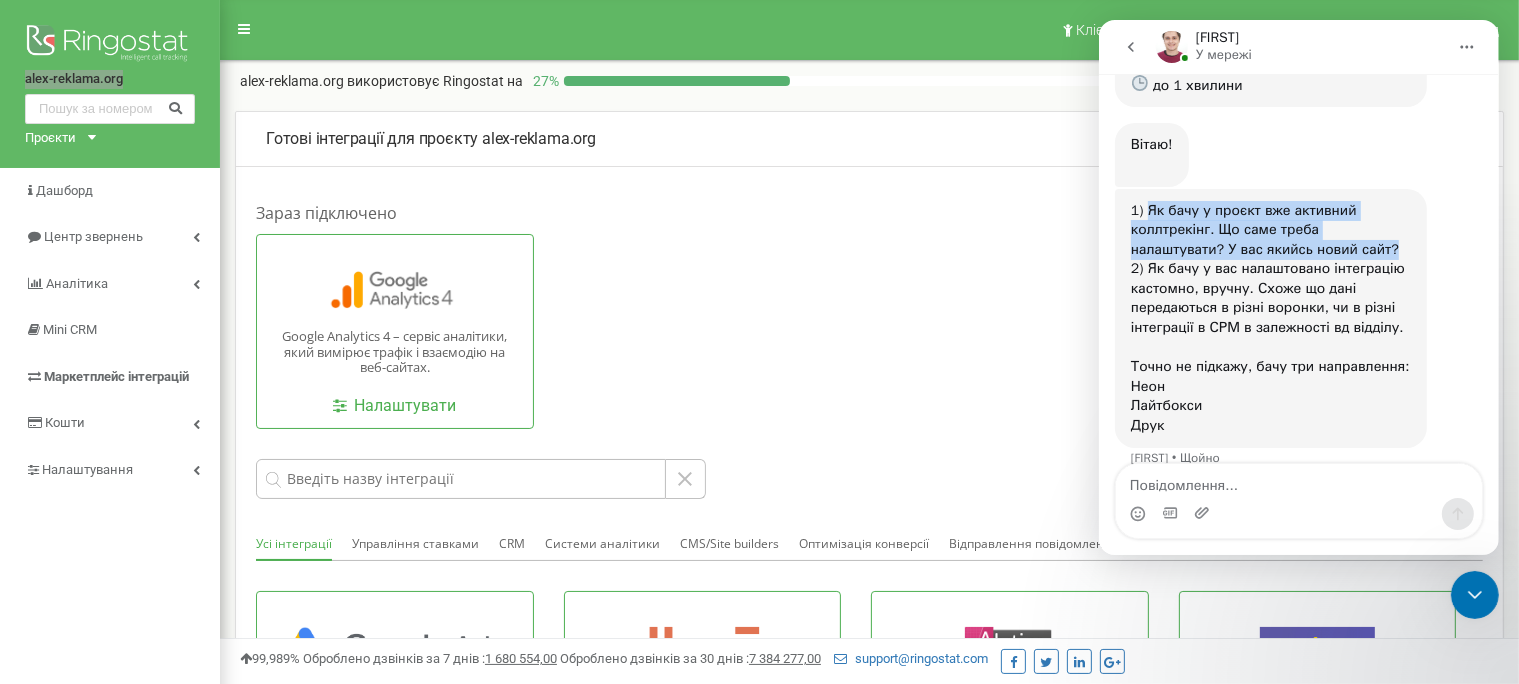 drag, startPoint x: 1295, startPoint y: 224, endPoint x: 1146, endPoint y: 184, distance: 154.27573 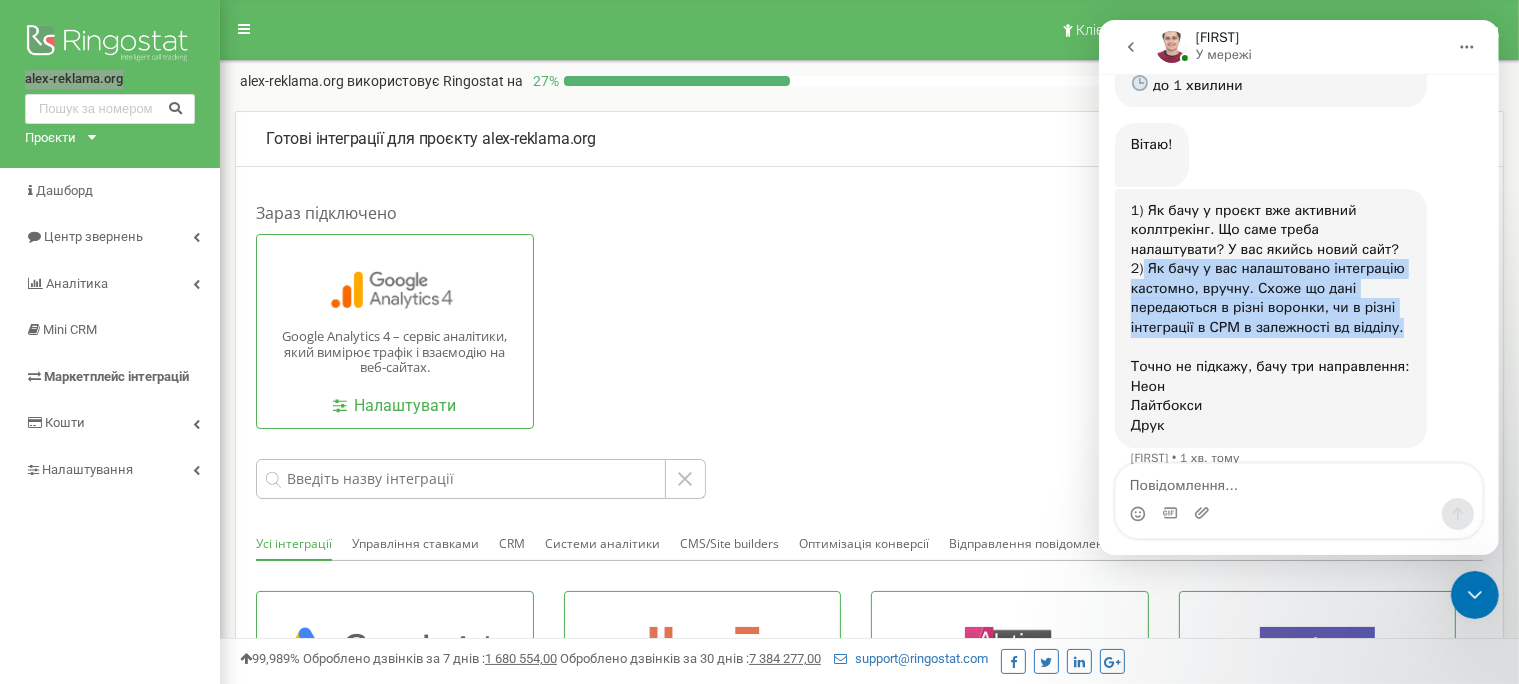 drag, startPoint x: 1390, startPoint y: 310, endPoint x: 1143, endPoint y: 250, distance: 254.183 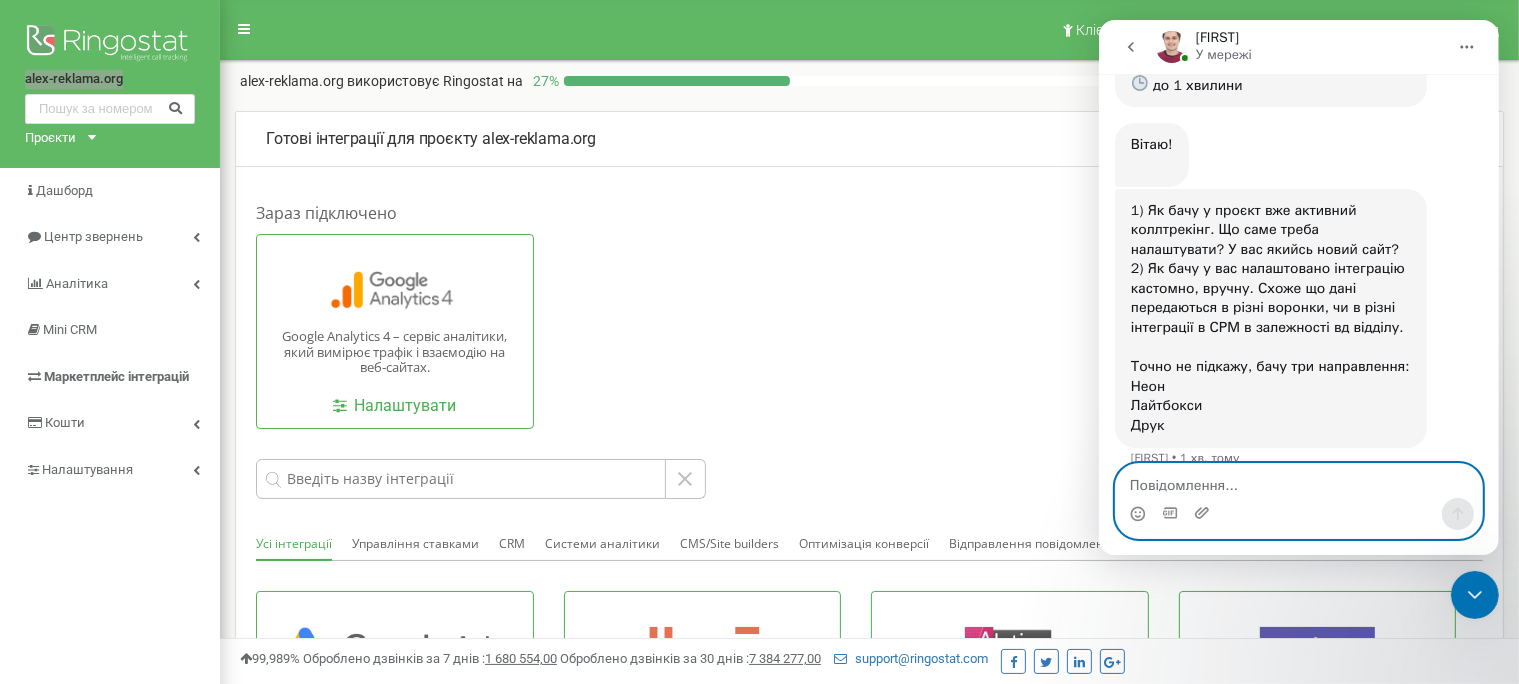 click at bounding box center [1298, 481] 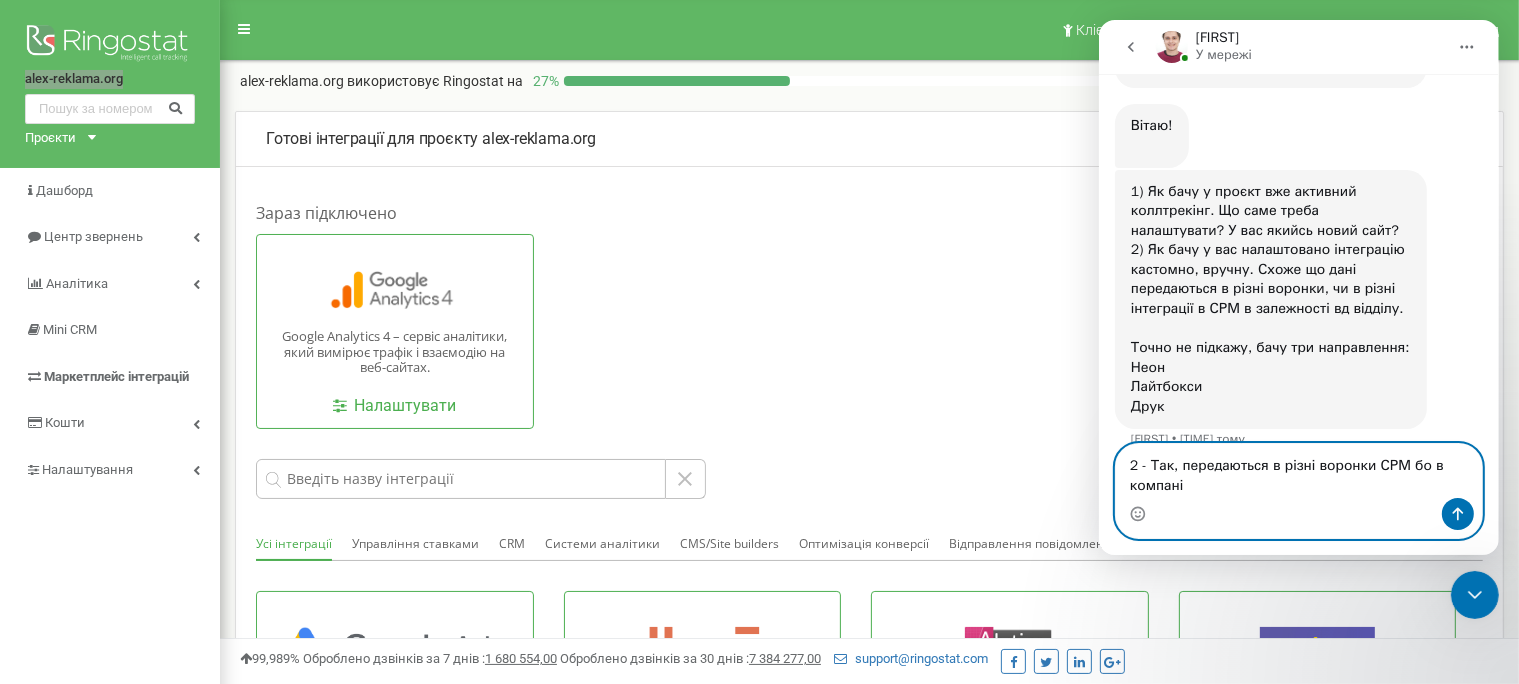 scroll, scrollTop: 467, scrollLeft: 0, axis: vertical 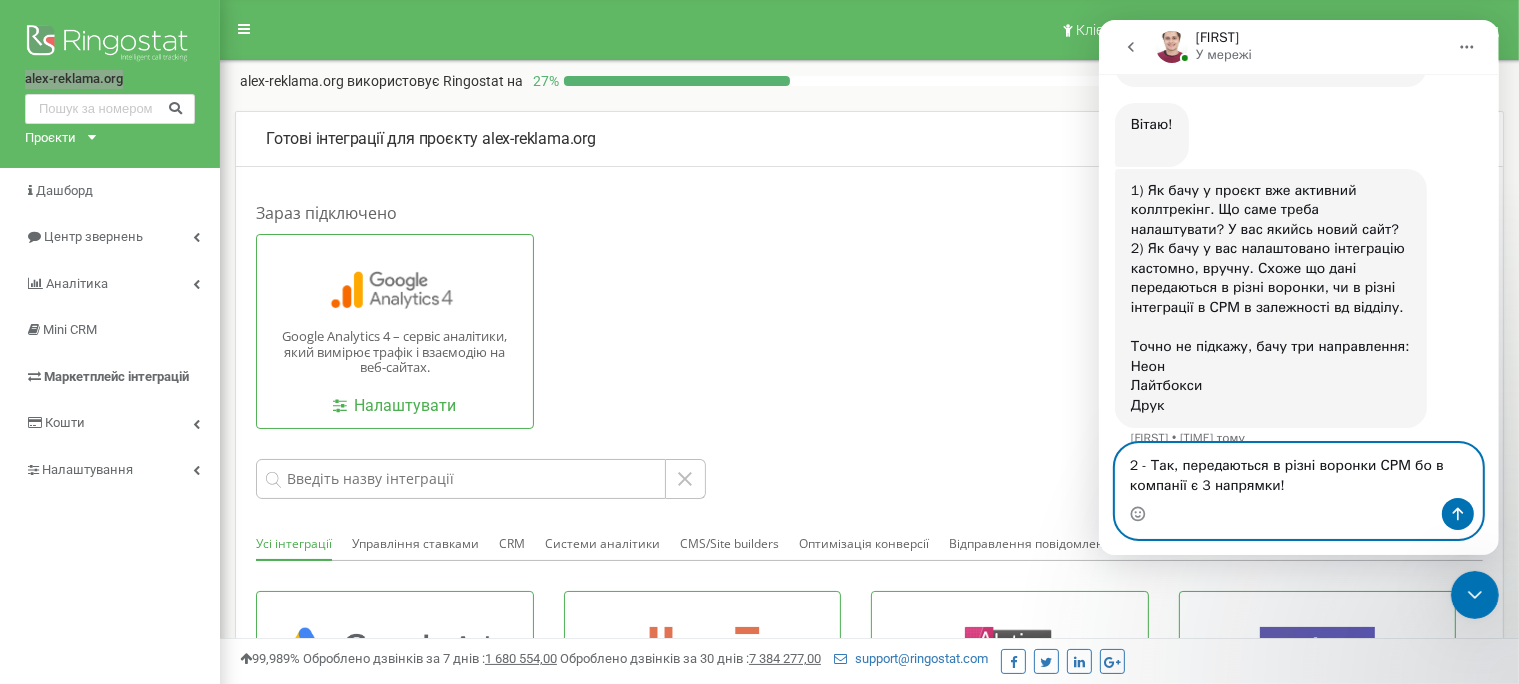 type on "2 - Так, передаються в різні воронки СРМ бо в компанії є 3 напрямки!" 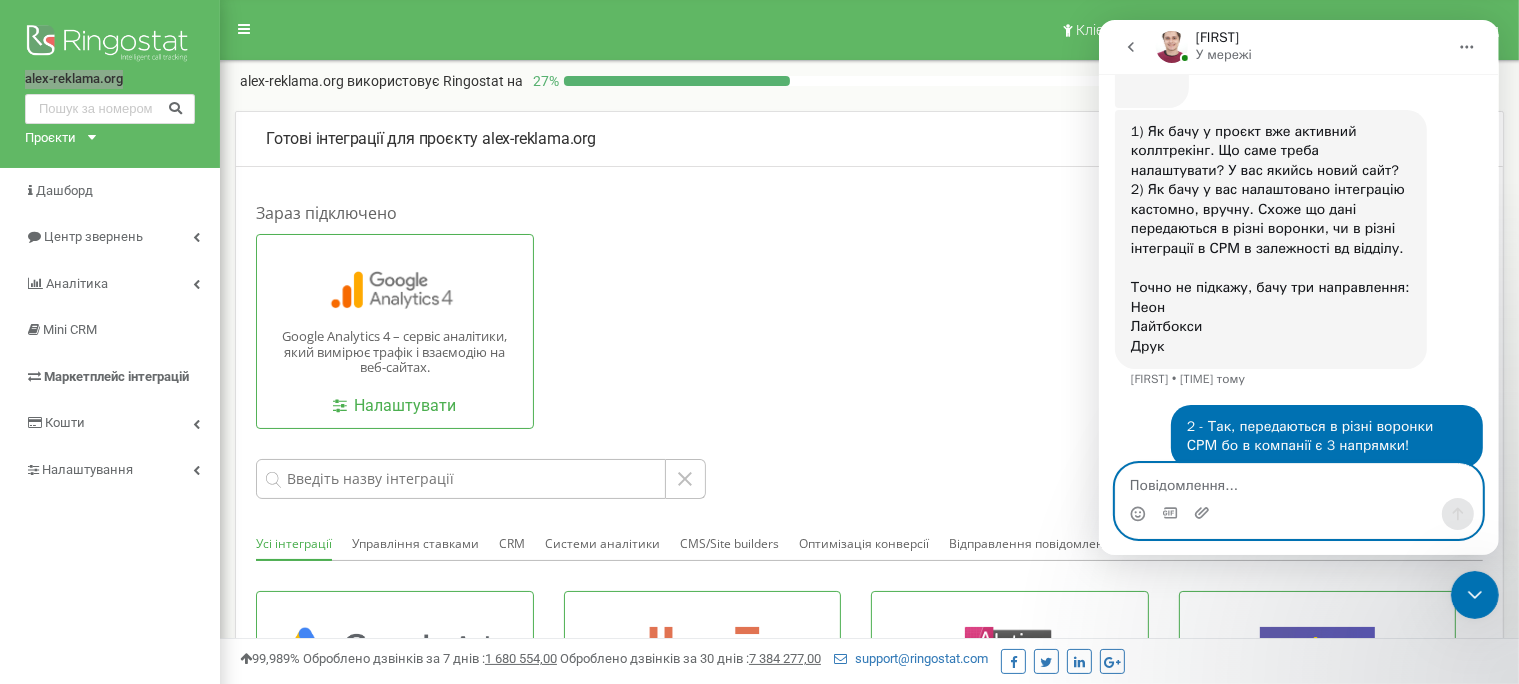 scroll, scrollTop: 526, scrollLeft: 0, axis: vertical 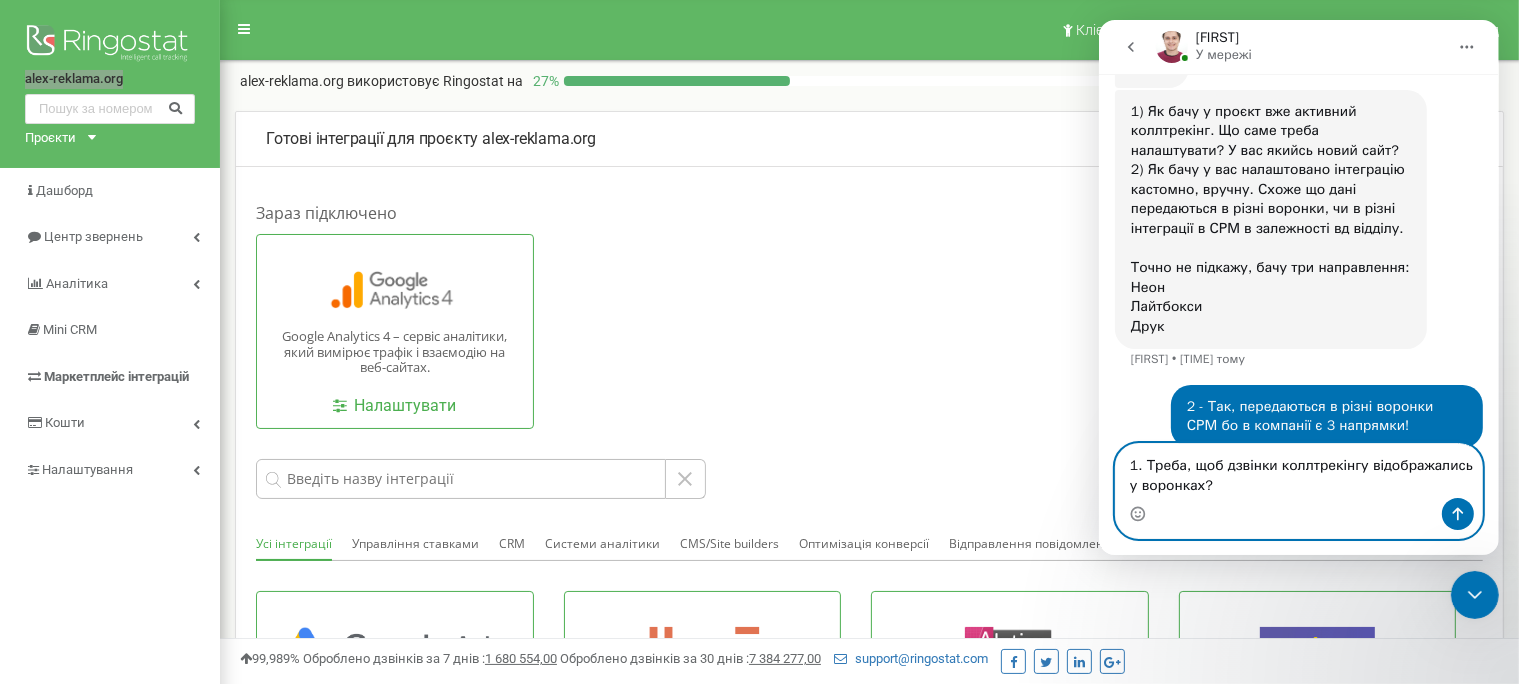 type on "1. Треба, щоб дзвінки коллтрекінгу відображались у воронках?" 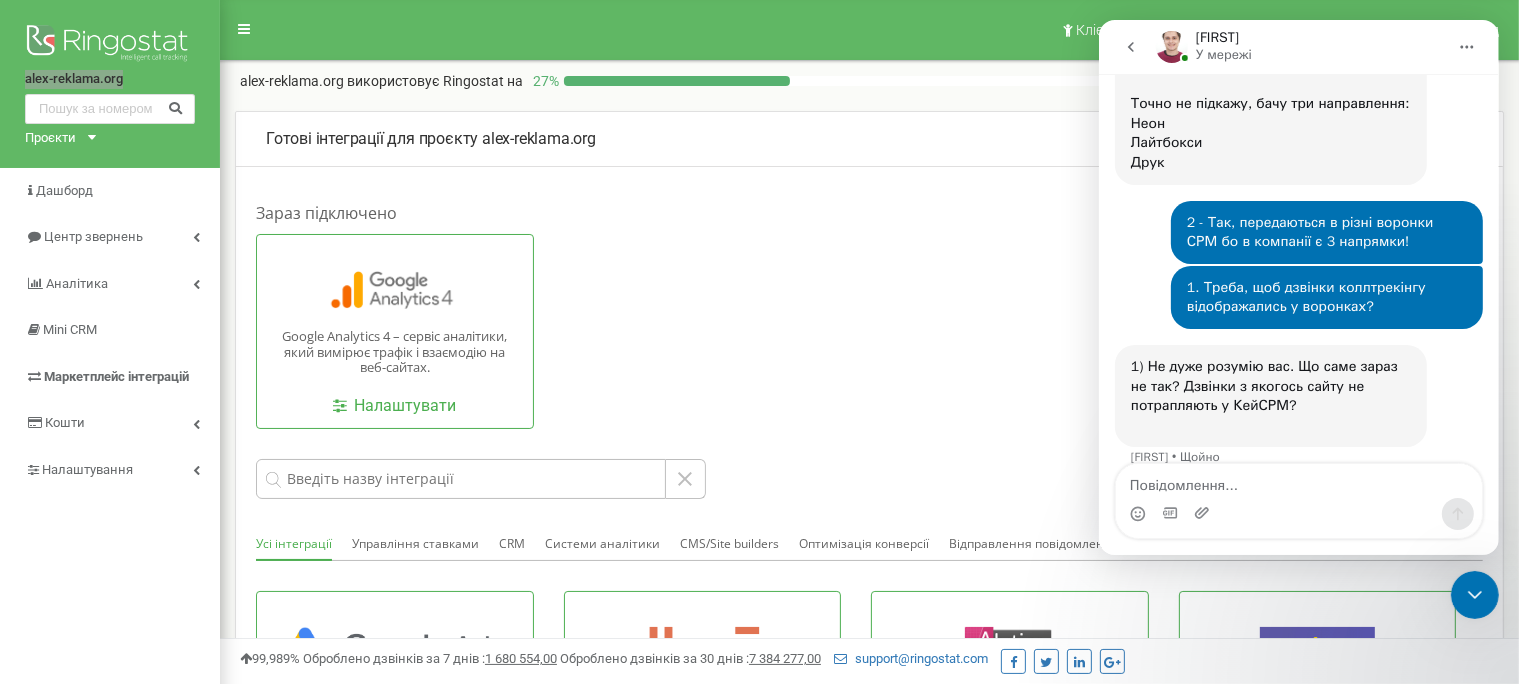 scroll, scrollTop: 710, scrollLeft: 0, axis: vertical 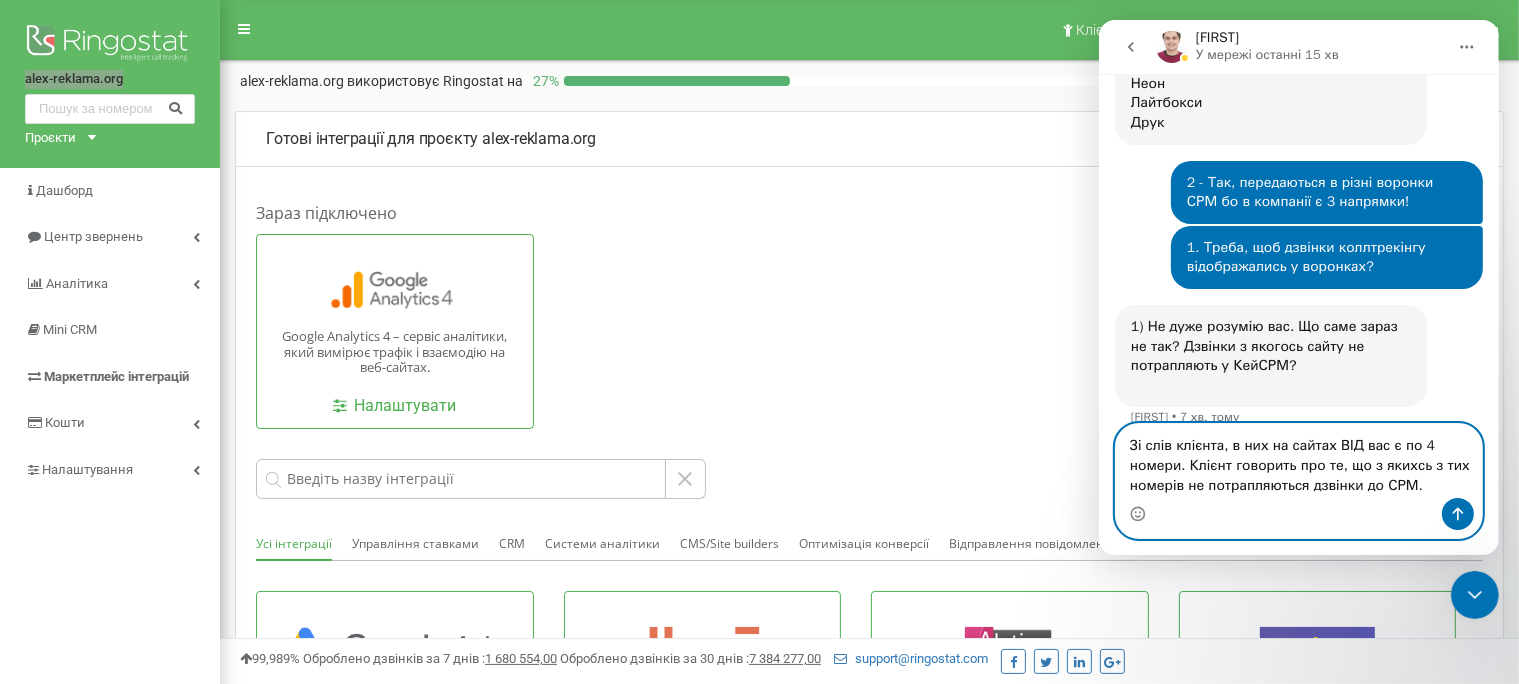 click on "Зі слів клієнта, в них на сайтах ВІД вас є по 4 номери. Клієнт говорить про те, що з якихсь з тих номерів не потрапляються дзвінки до СРМ." at bounding box center (1298, 461) 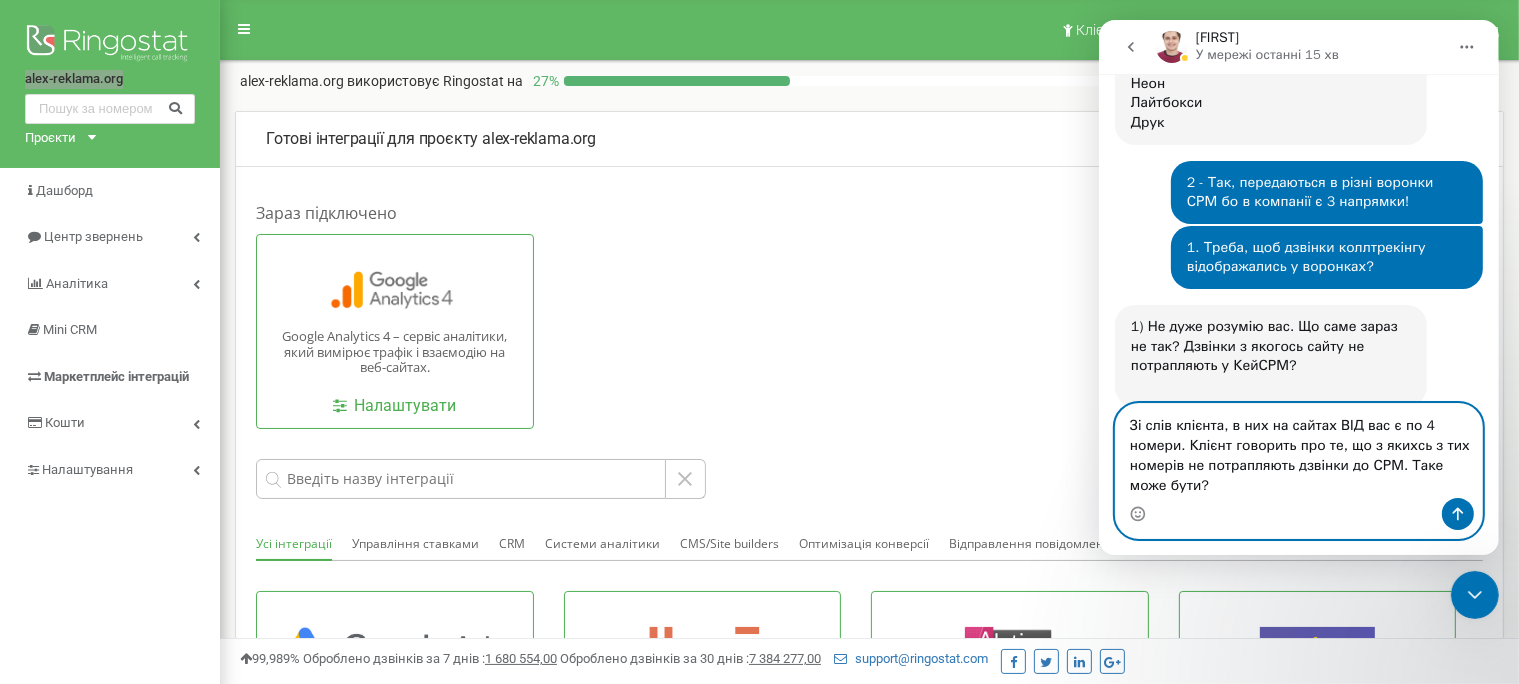 type on "Зі слів клієнта, в них на сайтах ВІД вас є по 4 номери. Клієнт говорить про те, що з якихсь з тих номерів не потрапляють дзвінки до СРМ. Таке може бути?" 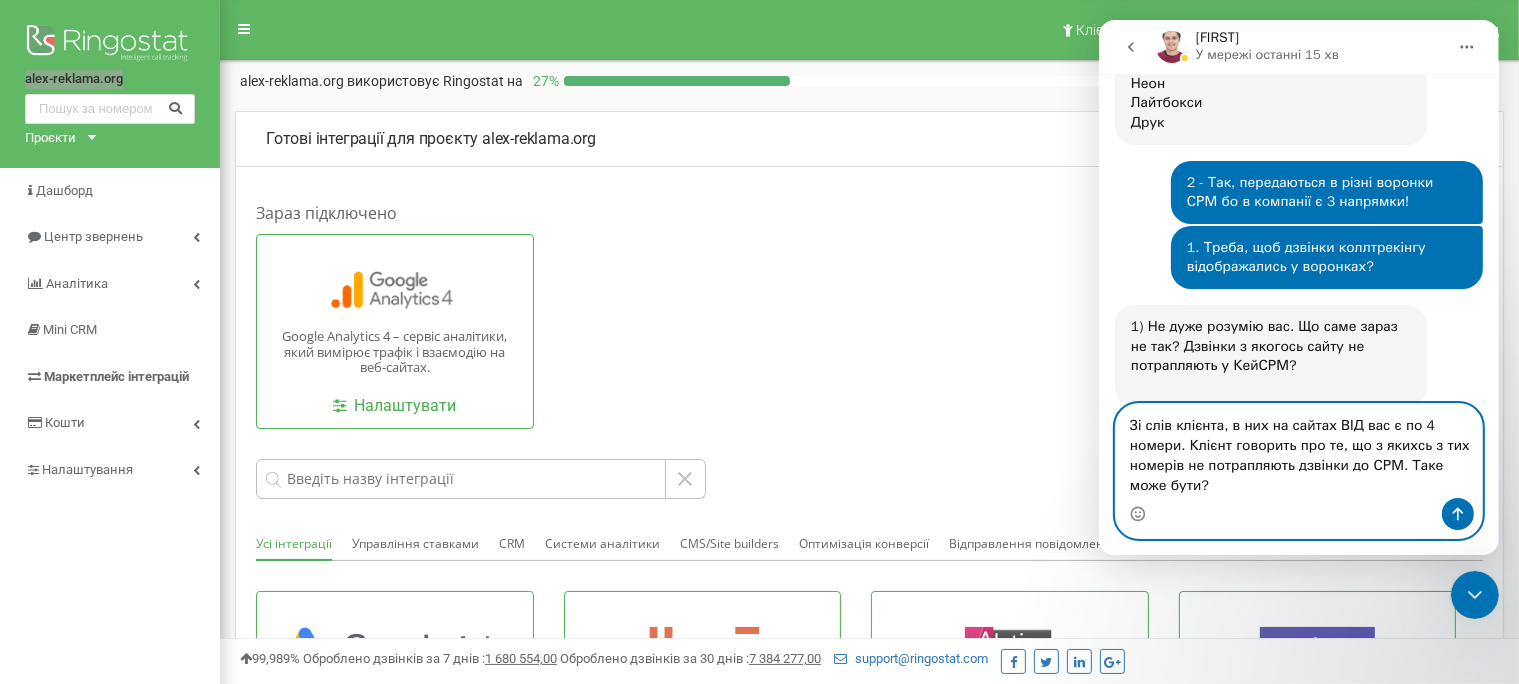 type 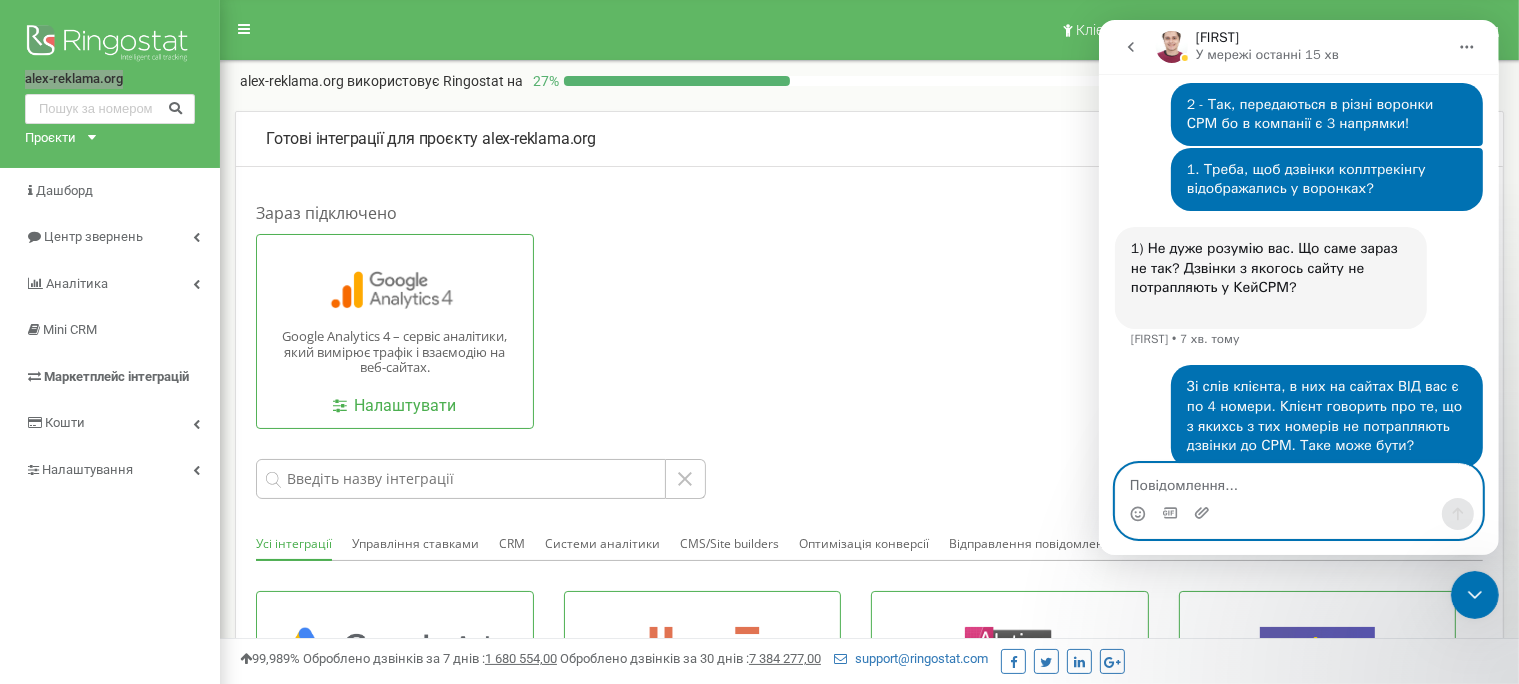 scroll, scrollTop: 829, scrollLeft: 0, axis: vertical 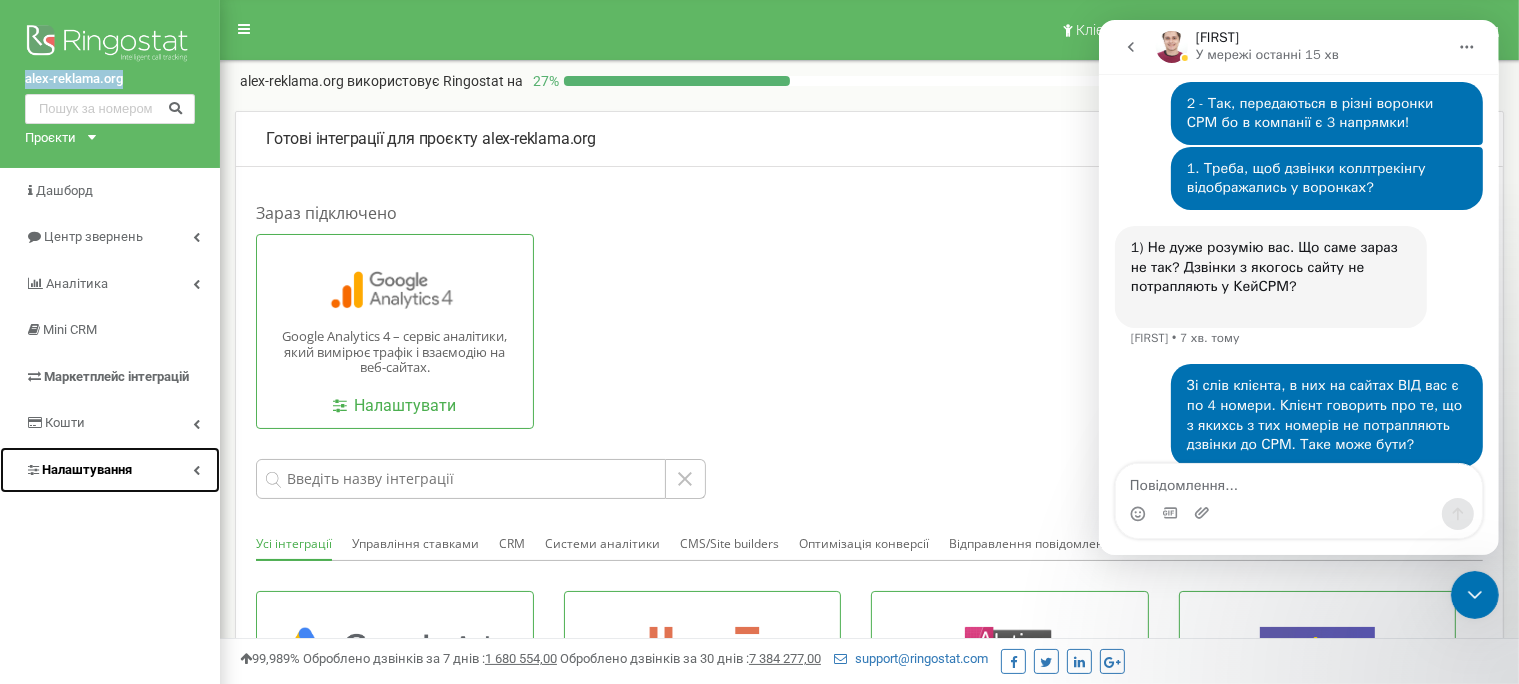 click at bounding box center [196, 470] 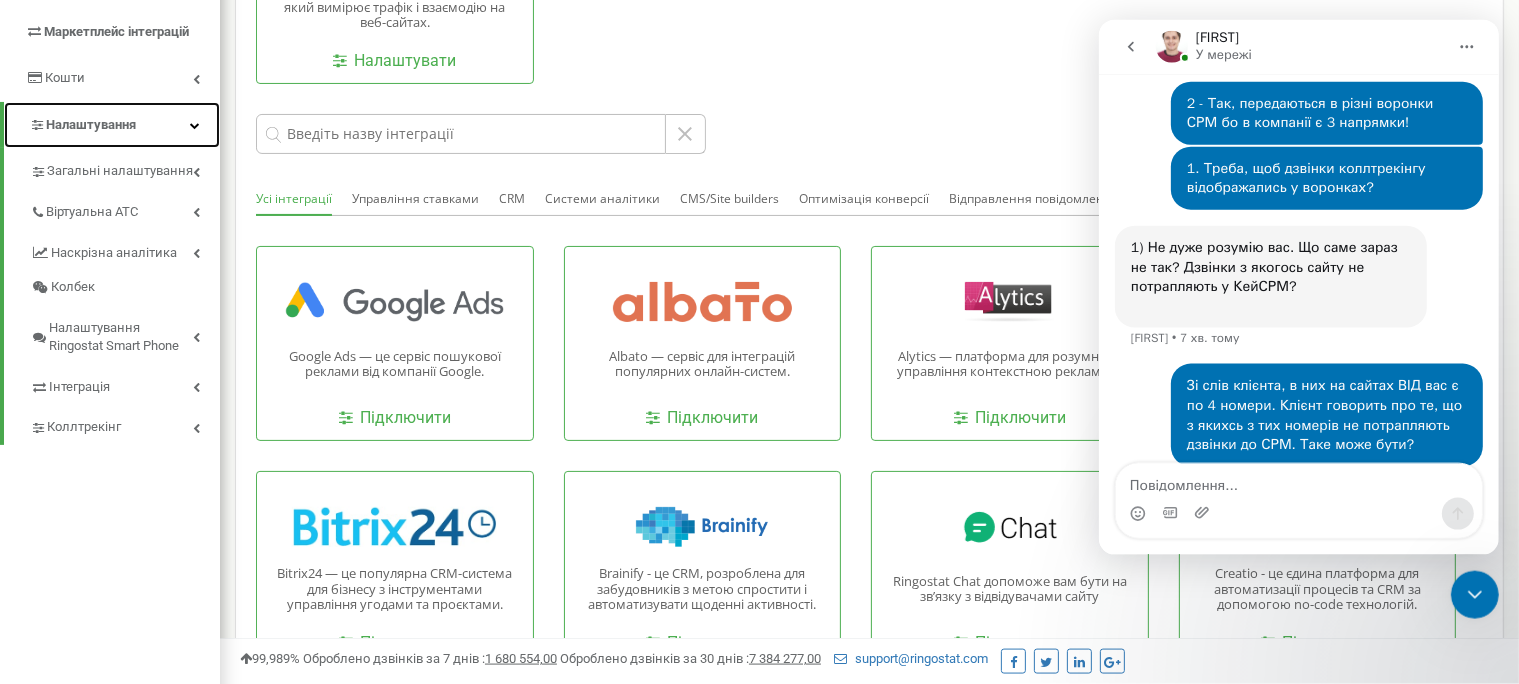 scroll, scrollTop: 348, scrollLeft: 0, axis: vertical 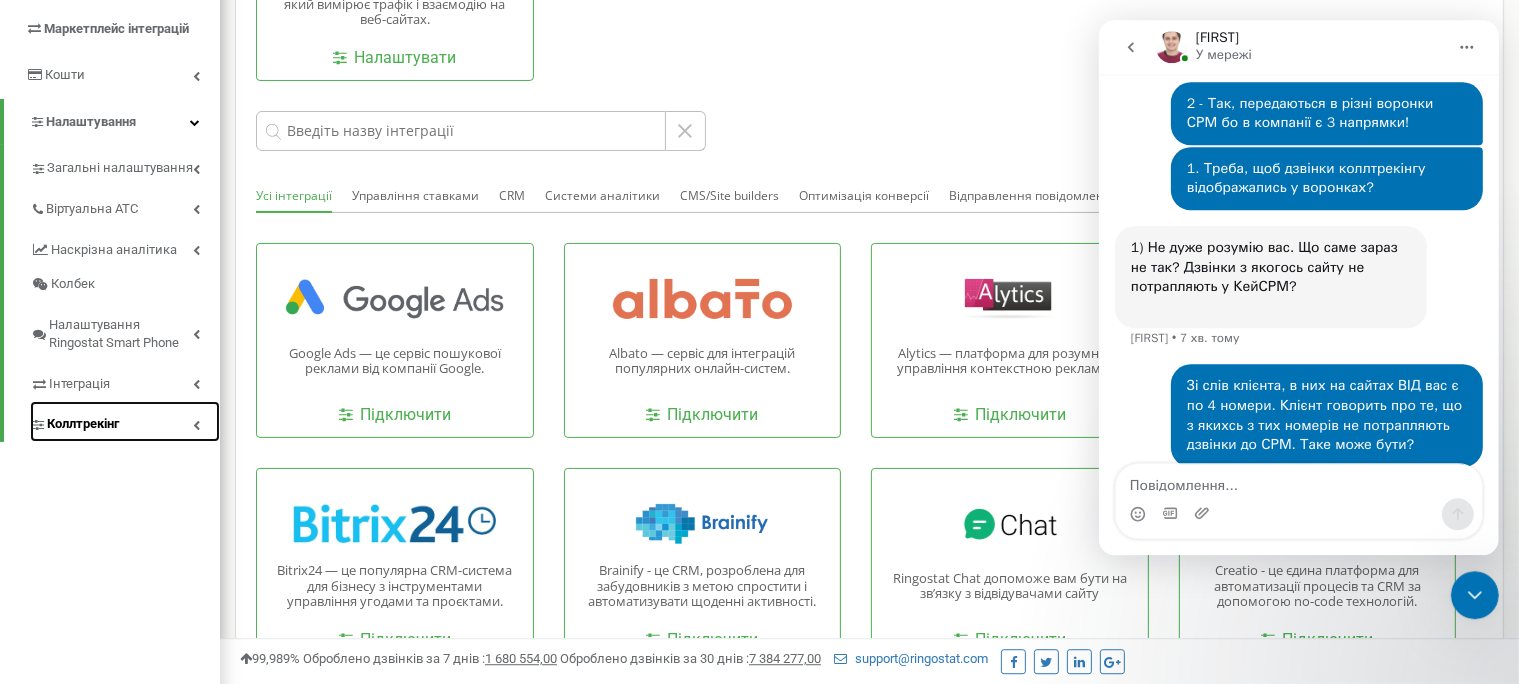 click on "Коллтрекінг" at bounding box center (83, 424) 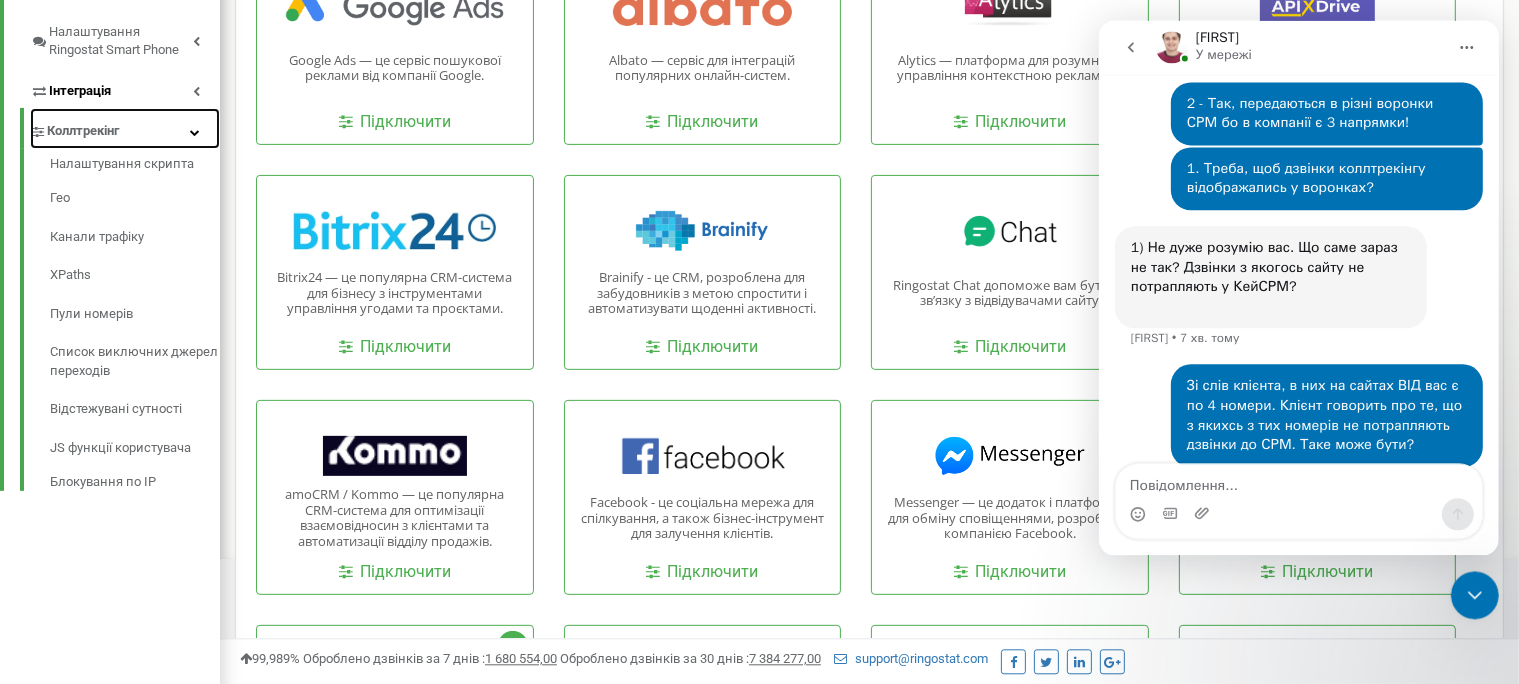 scroll, scrollTop: 642, scrollLeft: 0, axis: vertical 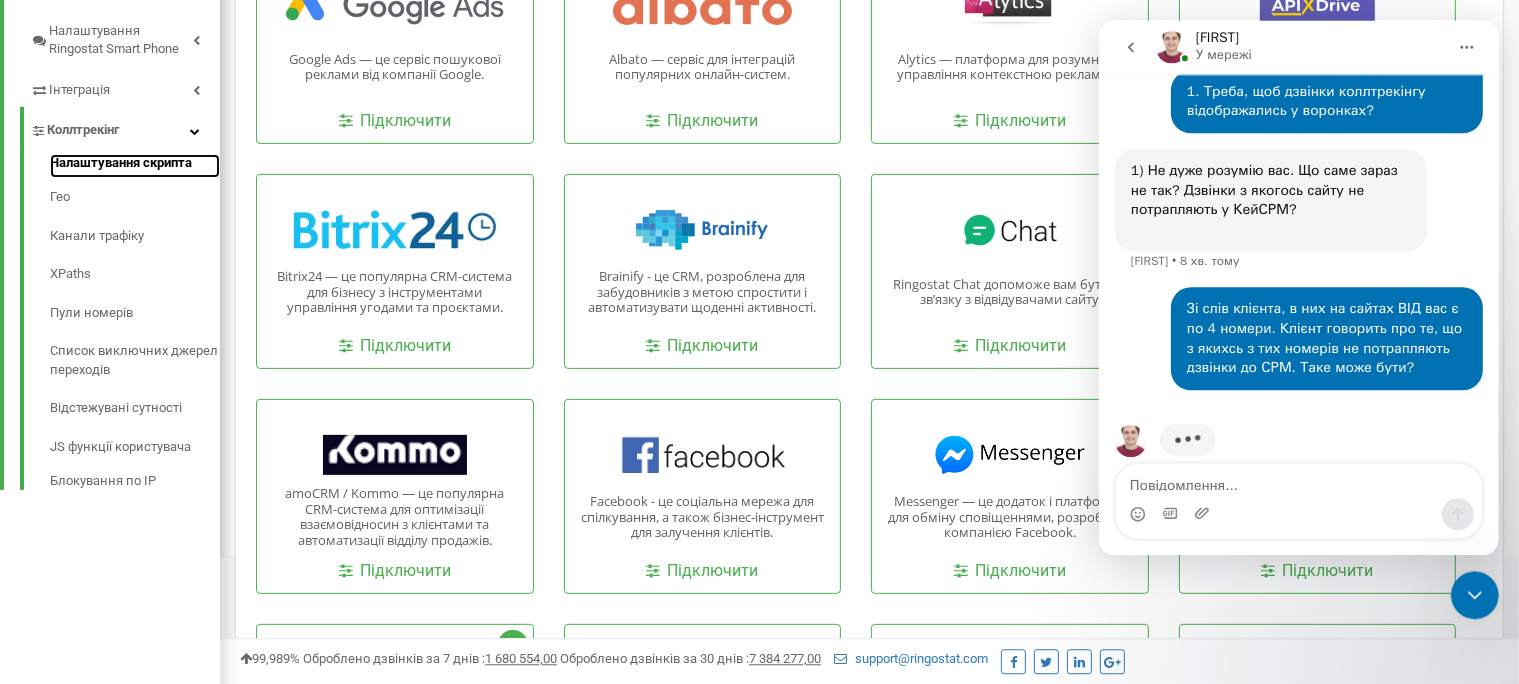 click on "Налаштування скрипта" at bounding box center [135, 166] 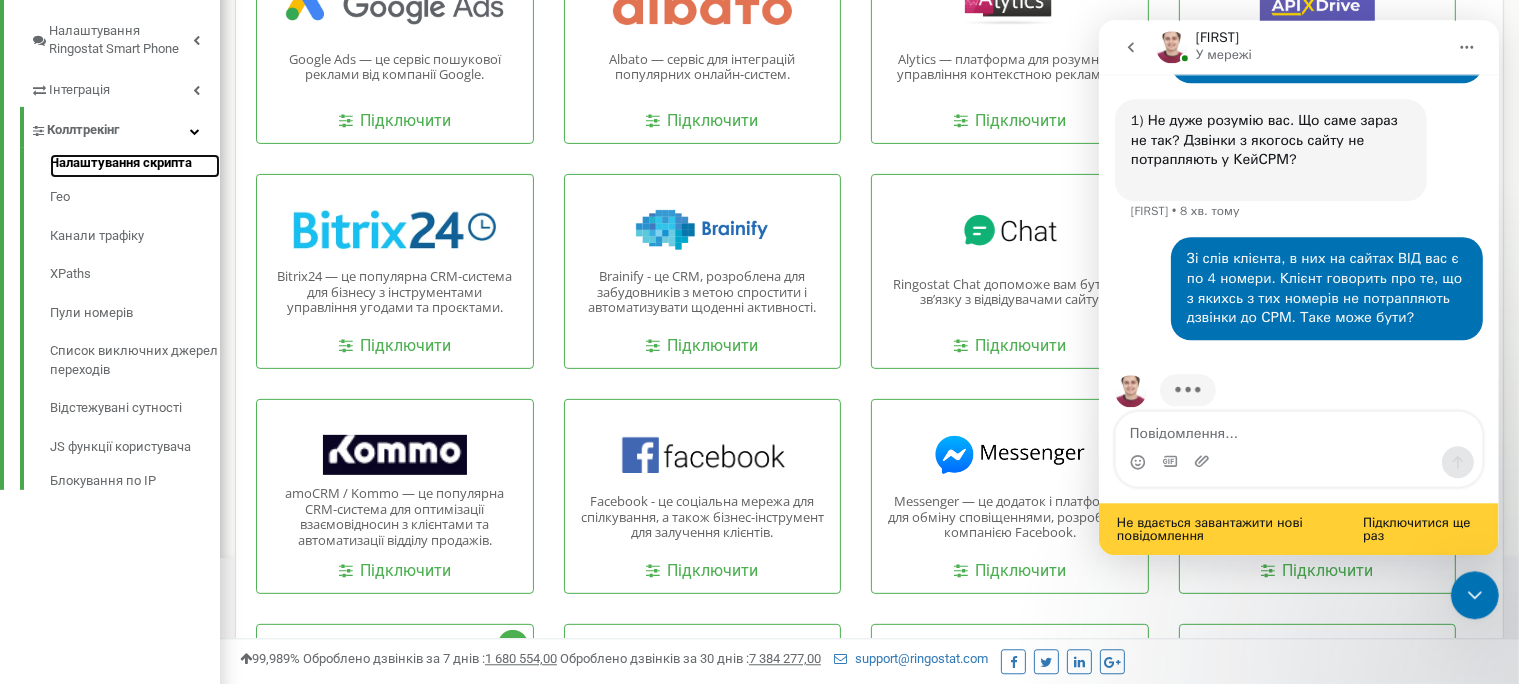 scroll, scrollTop: 958, scrollLeft: 0, axis: vertical 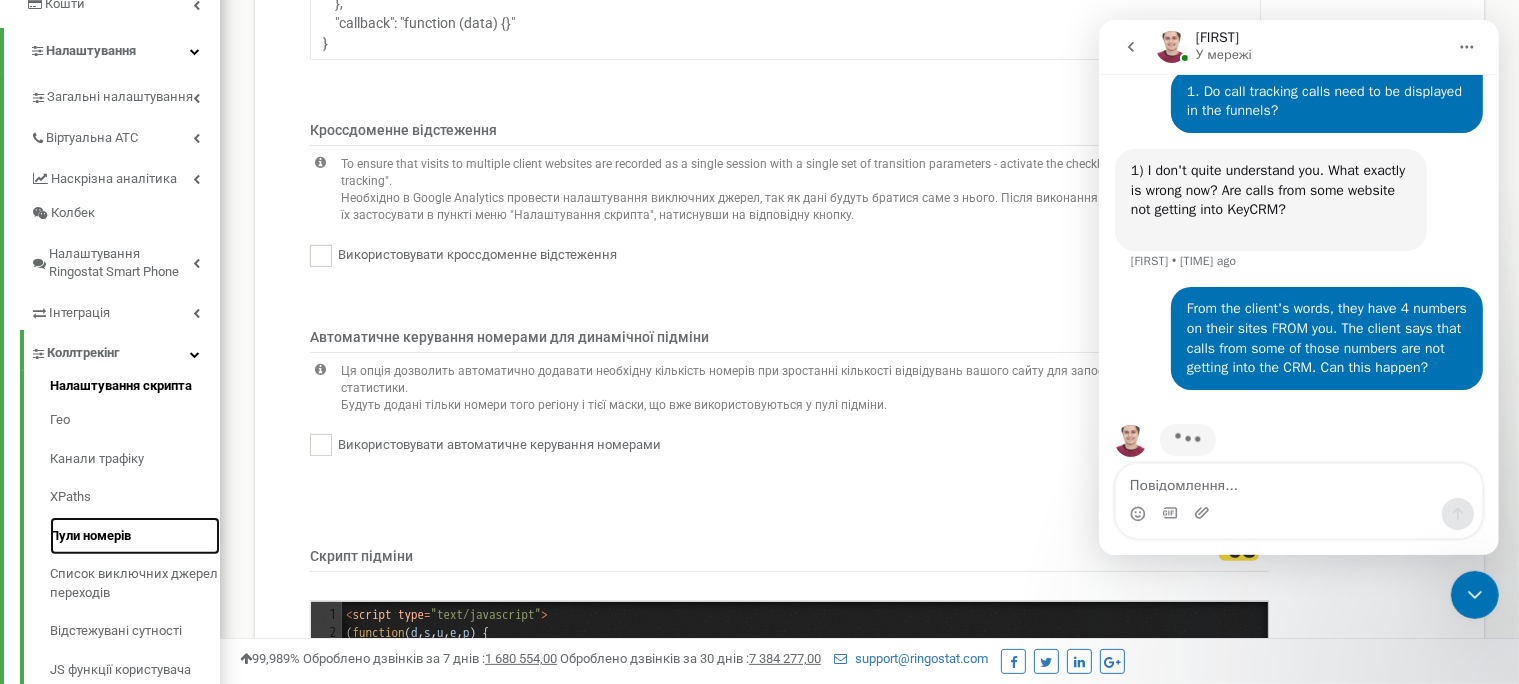 click on "Пули номерів" at bounding box center [135, 536] 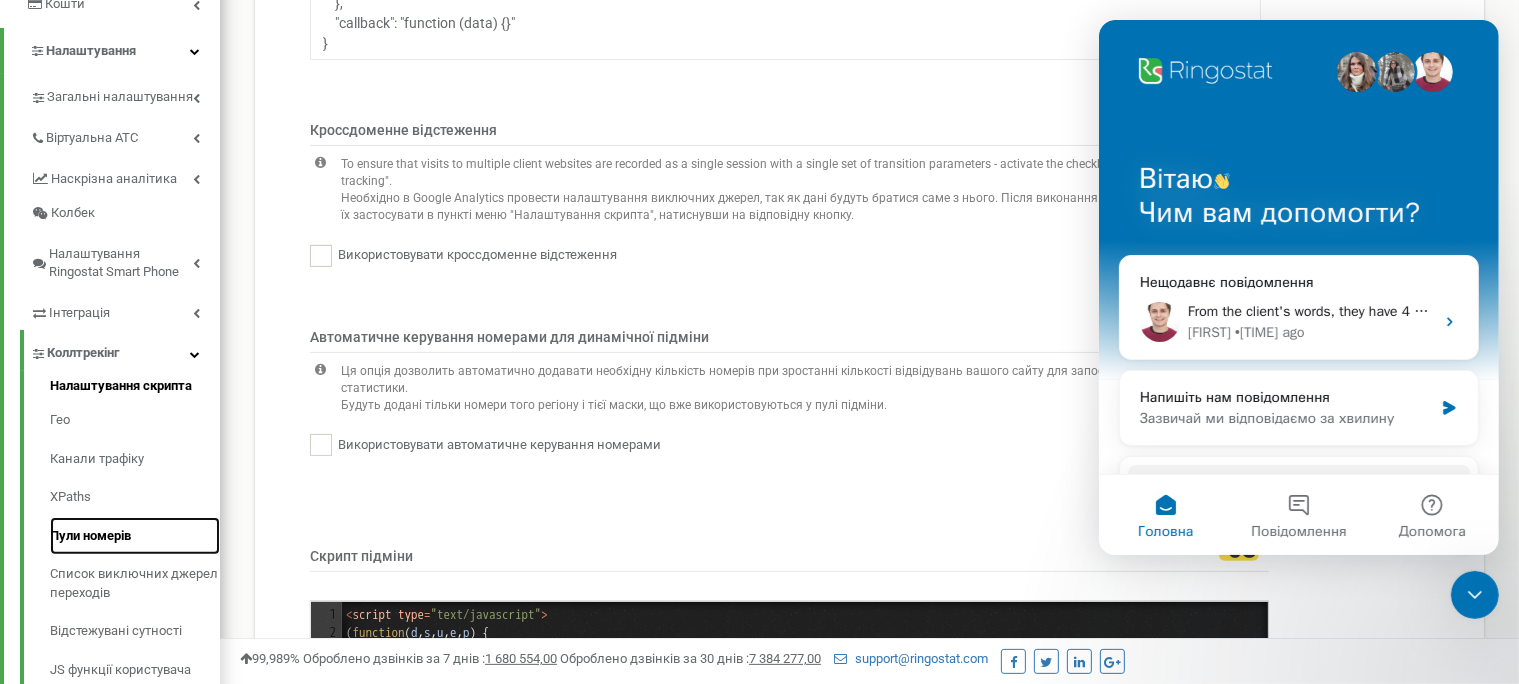 scroll, scrollTop: 0, scrollLeft: 0, axis: both 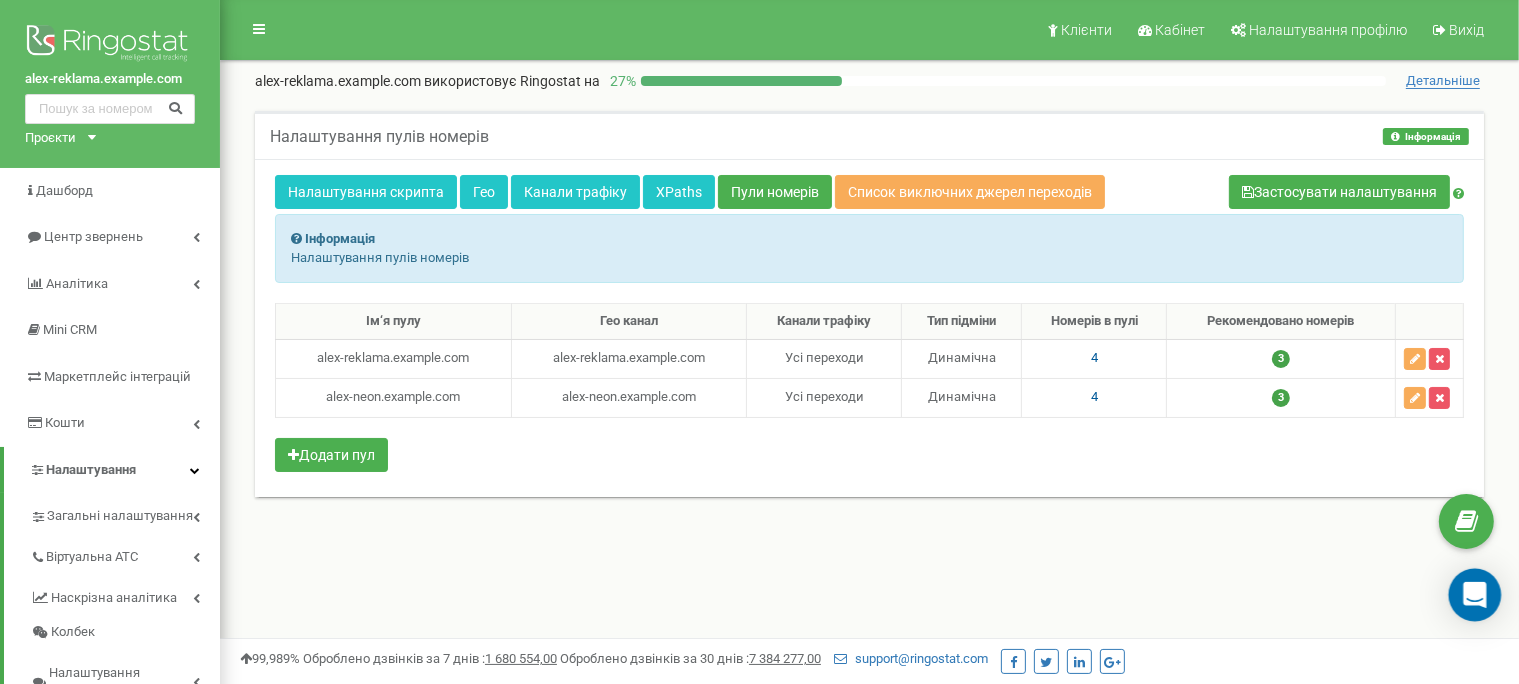 click at bounding box center (1475, 595) 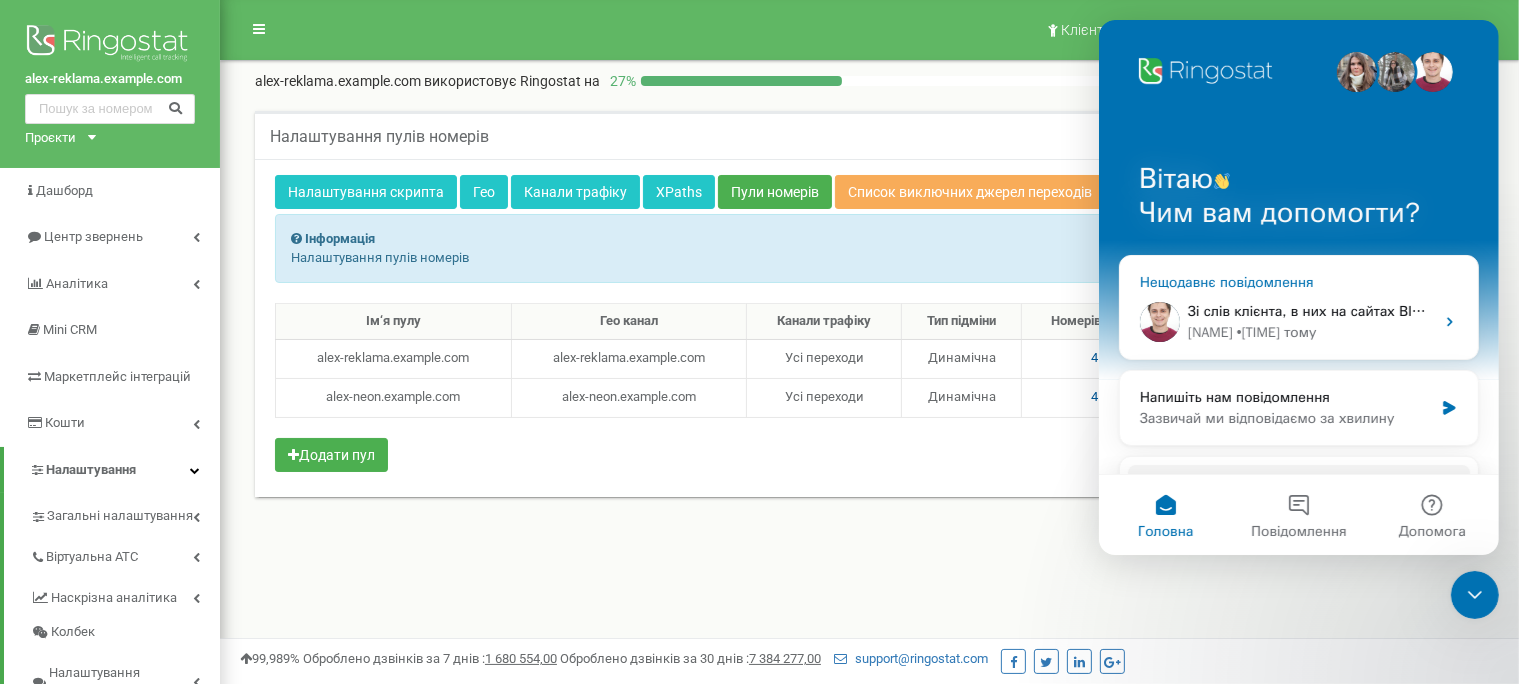 scroll, scrollTop: 0, scrollLeft: 0, axis: both 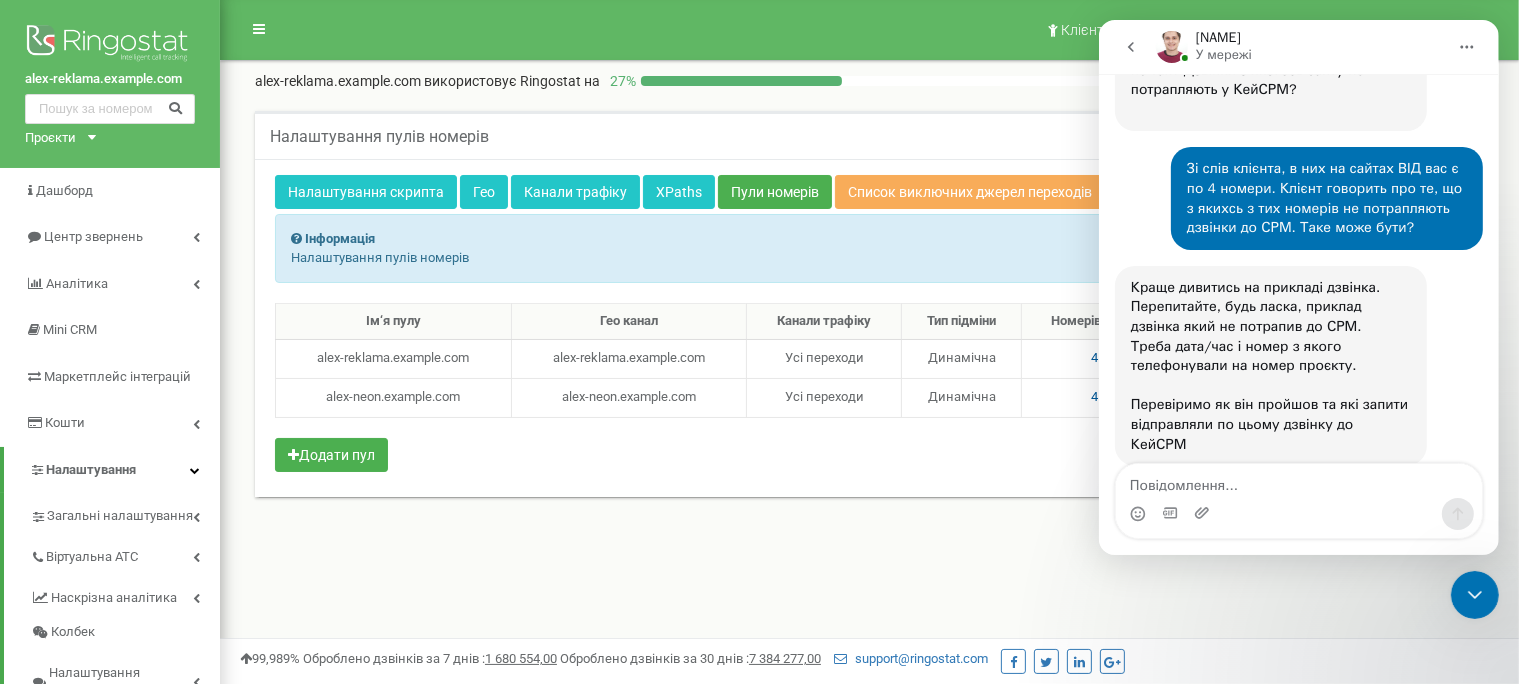 click at bounding box center [1298, 481] 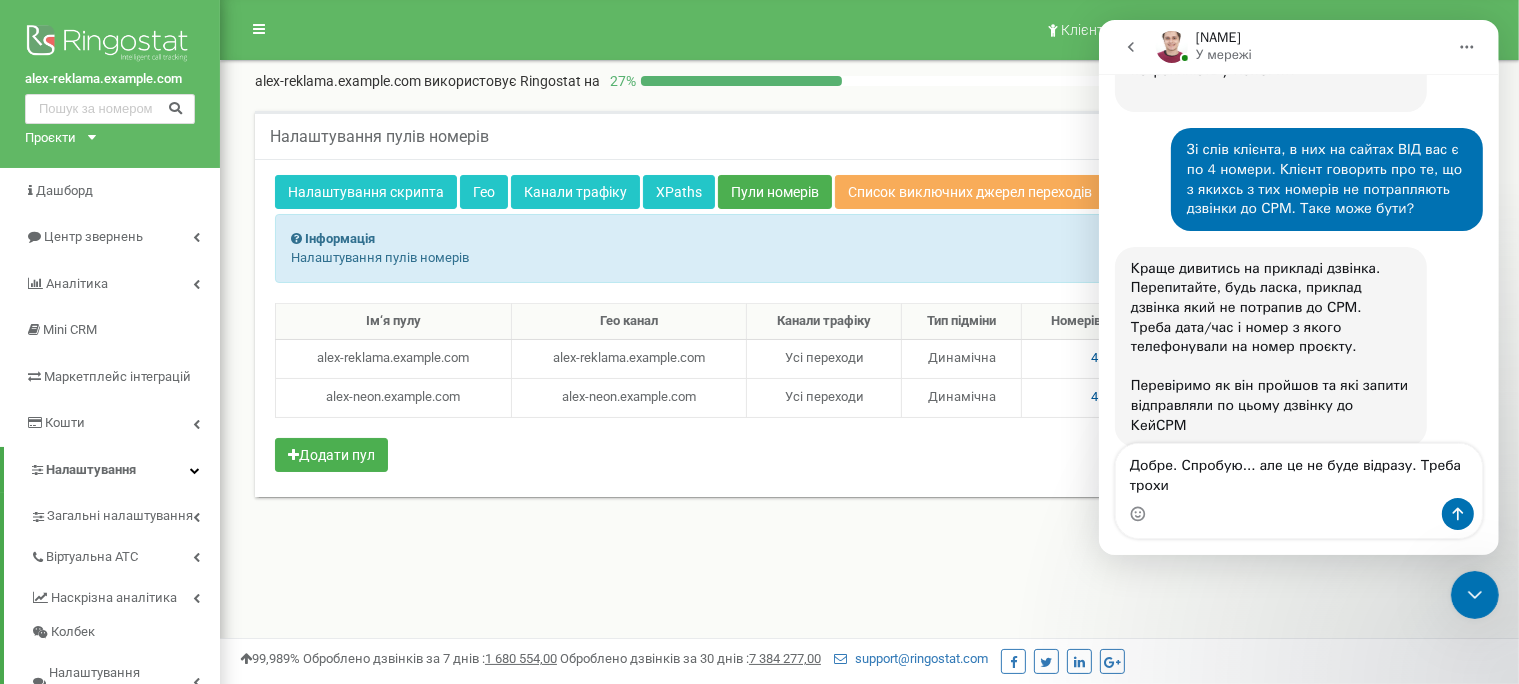 scroll, scrollTop: 1046, scrollLeft: 0, axis: vertical 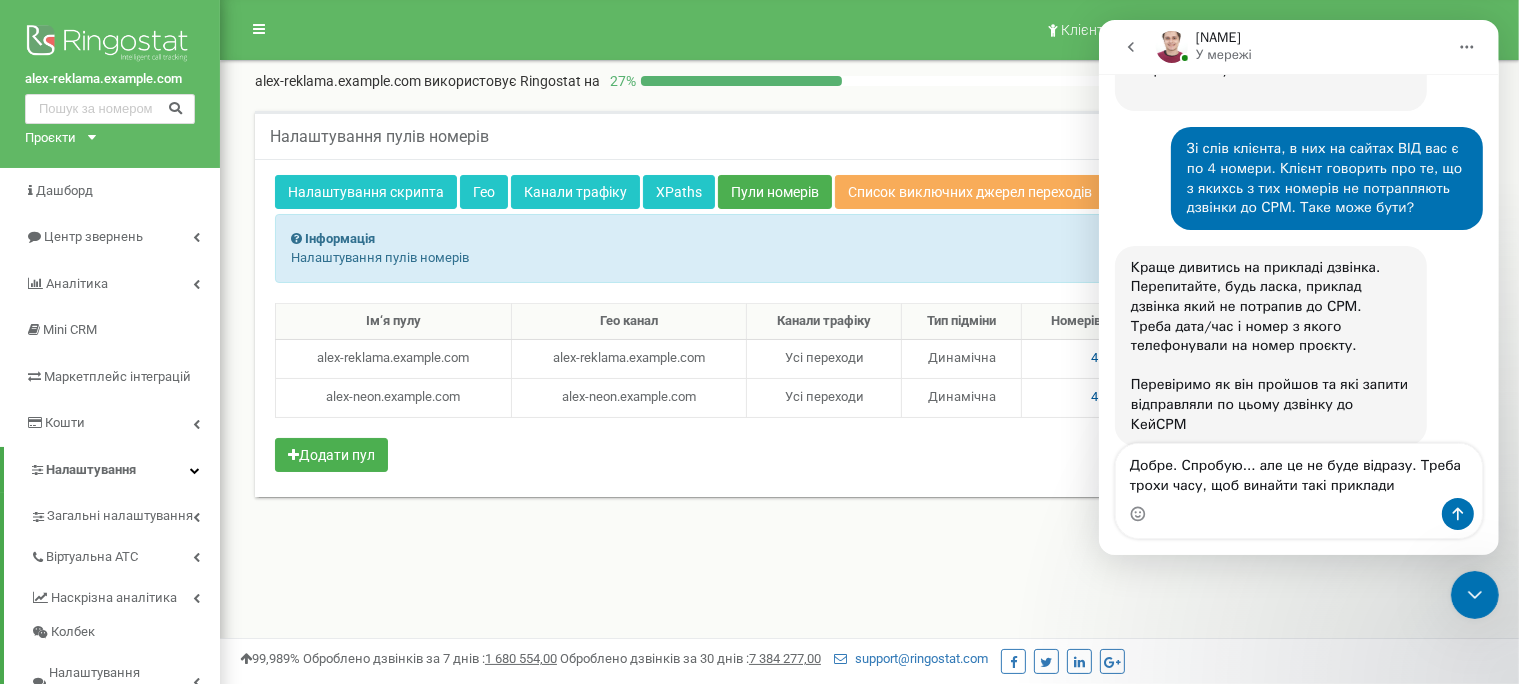 click on "Добре. Спробую... але це не буде відразу. Треба трохи часу, щоб винайти такі приклади" at bounding box center [1298, 471] 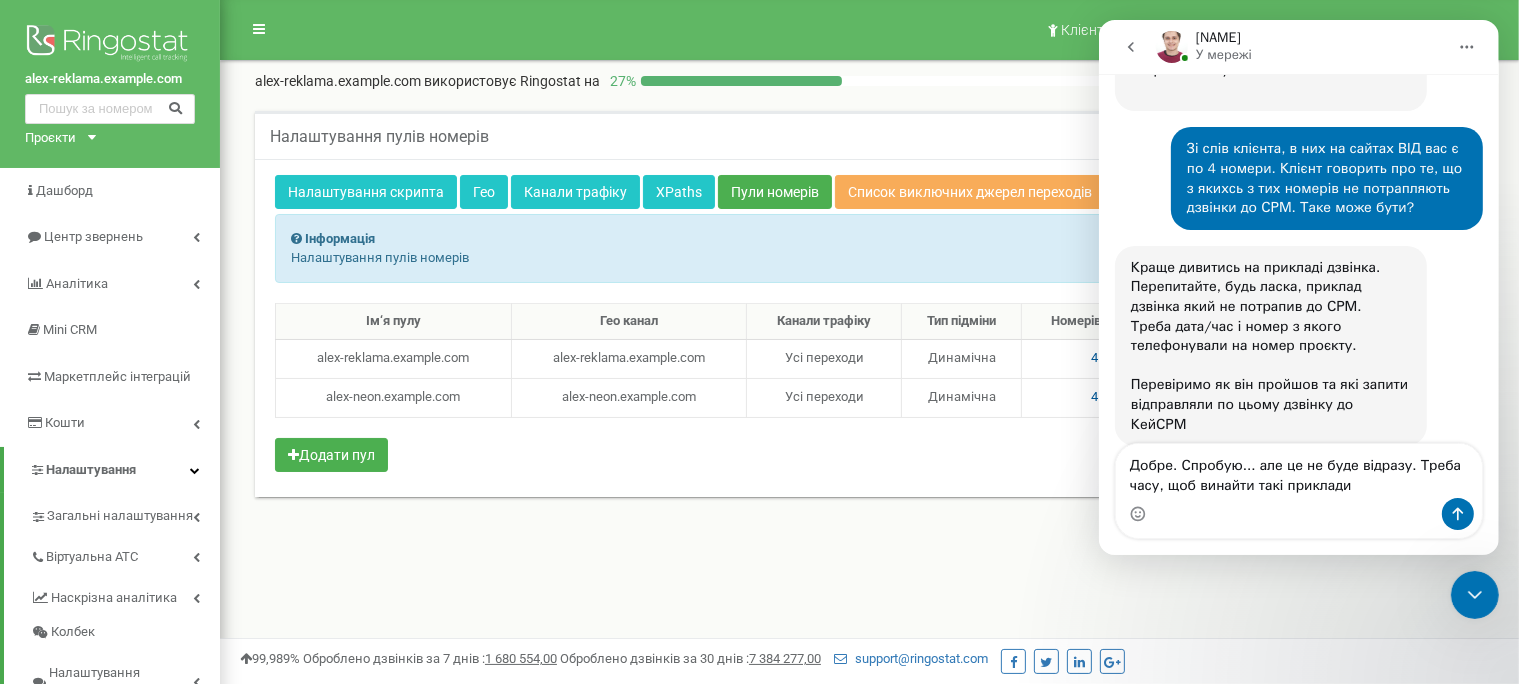 type on "Добре. Спробую... але це не буде відразу. Треба час, щоб винайти такі приклади" 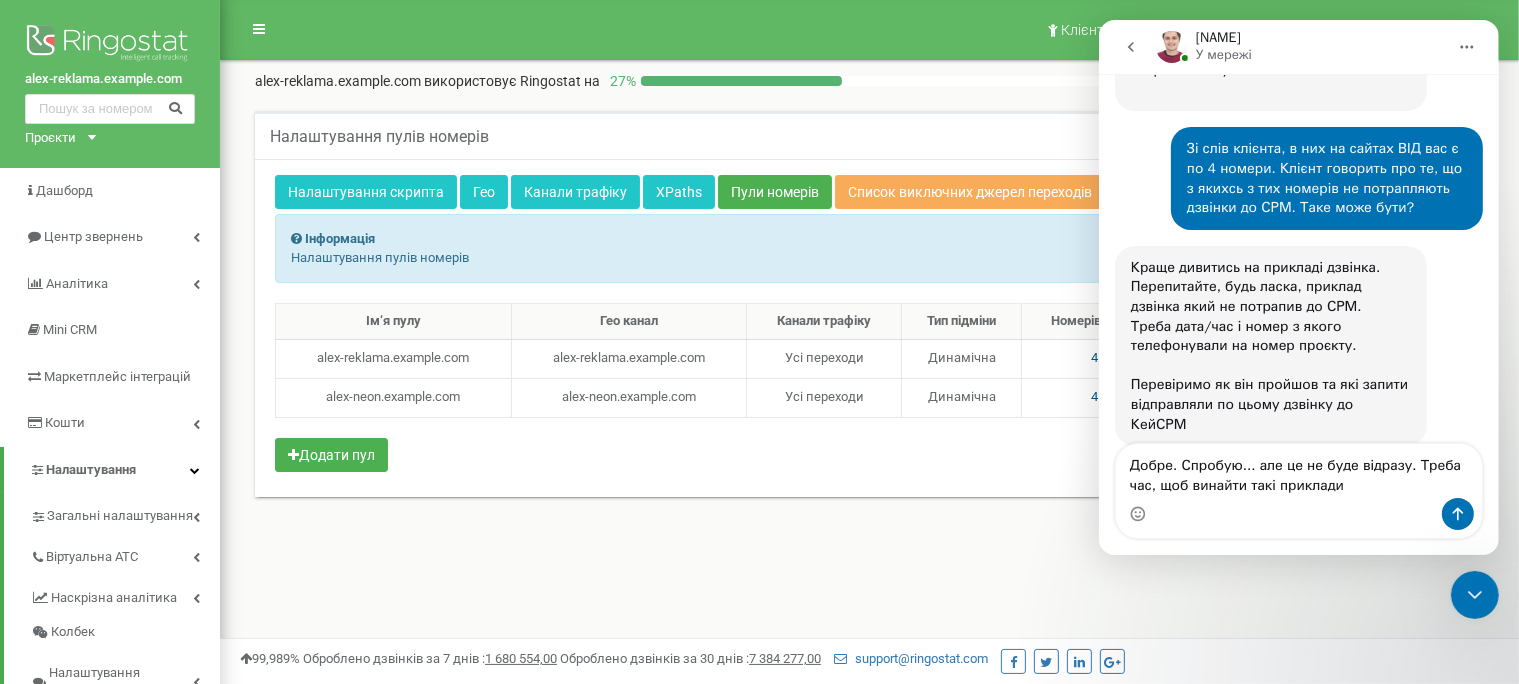 type 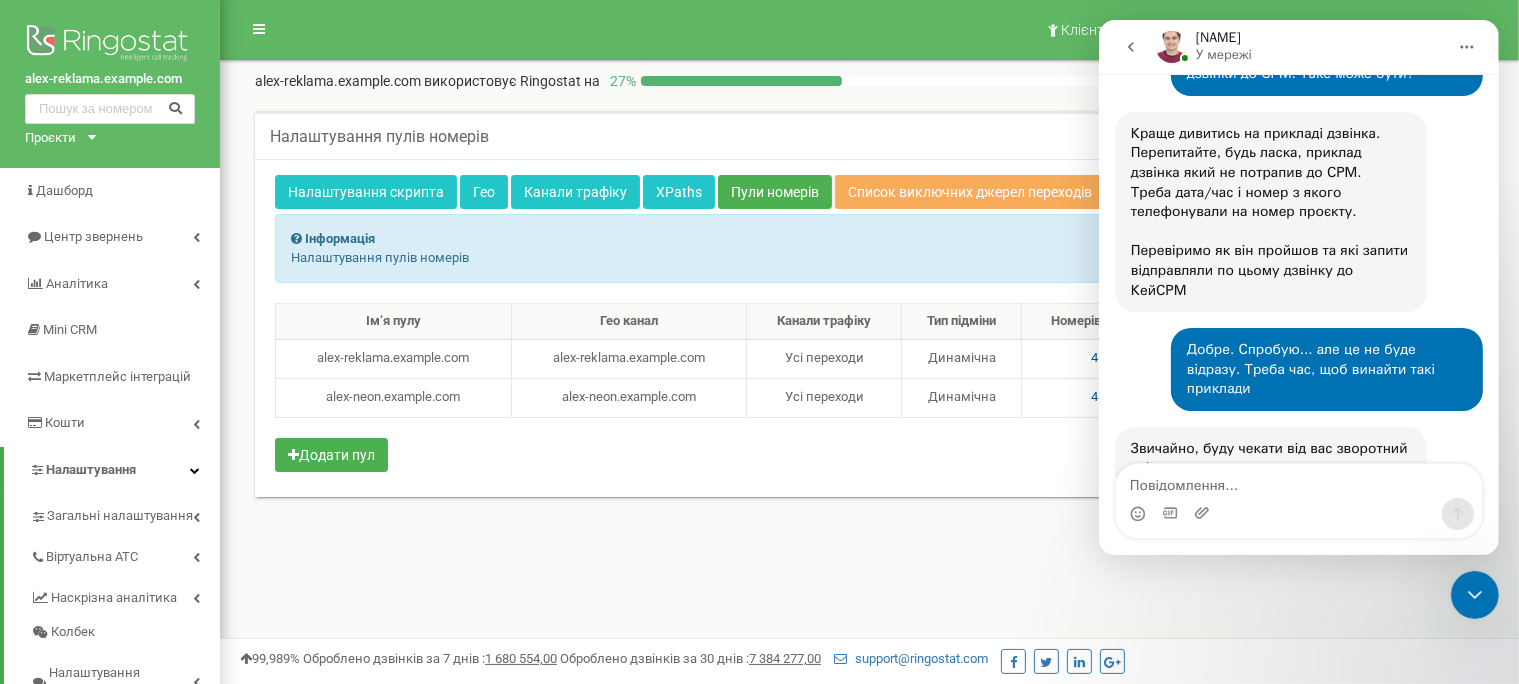 scroll, scrollTop: 1184, scrollLeft: 0, axis: vertical 